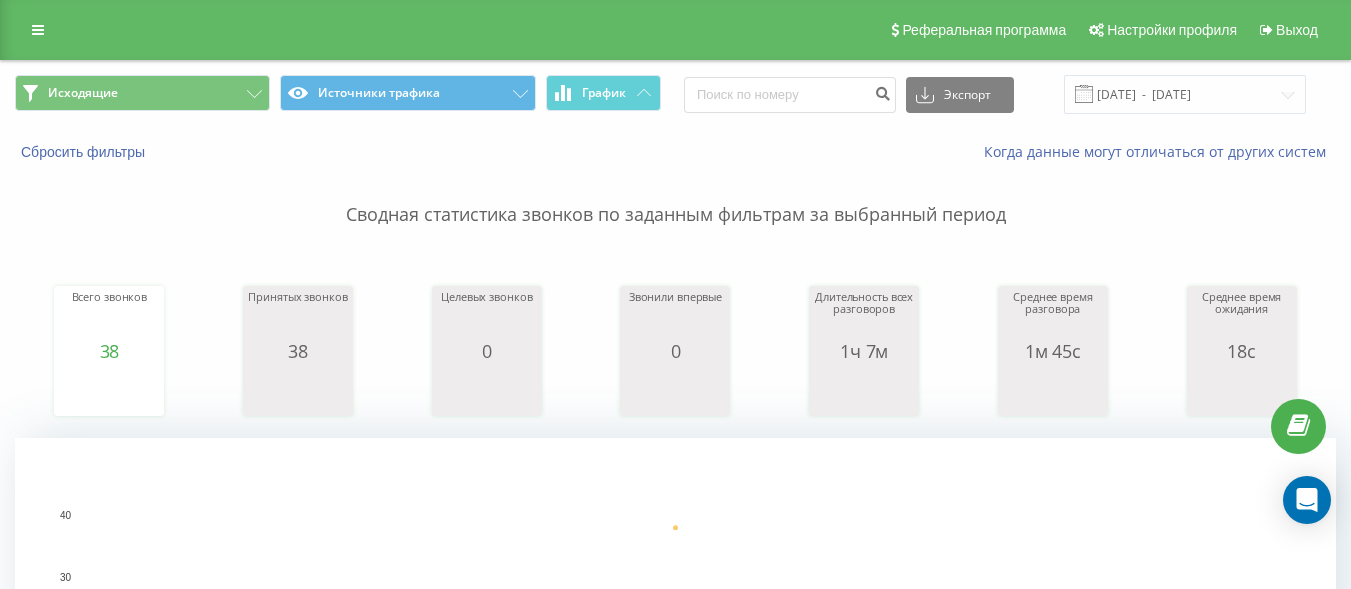scroll, scrollTop: 0, scrollLeft: 0, axis: both 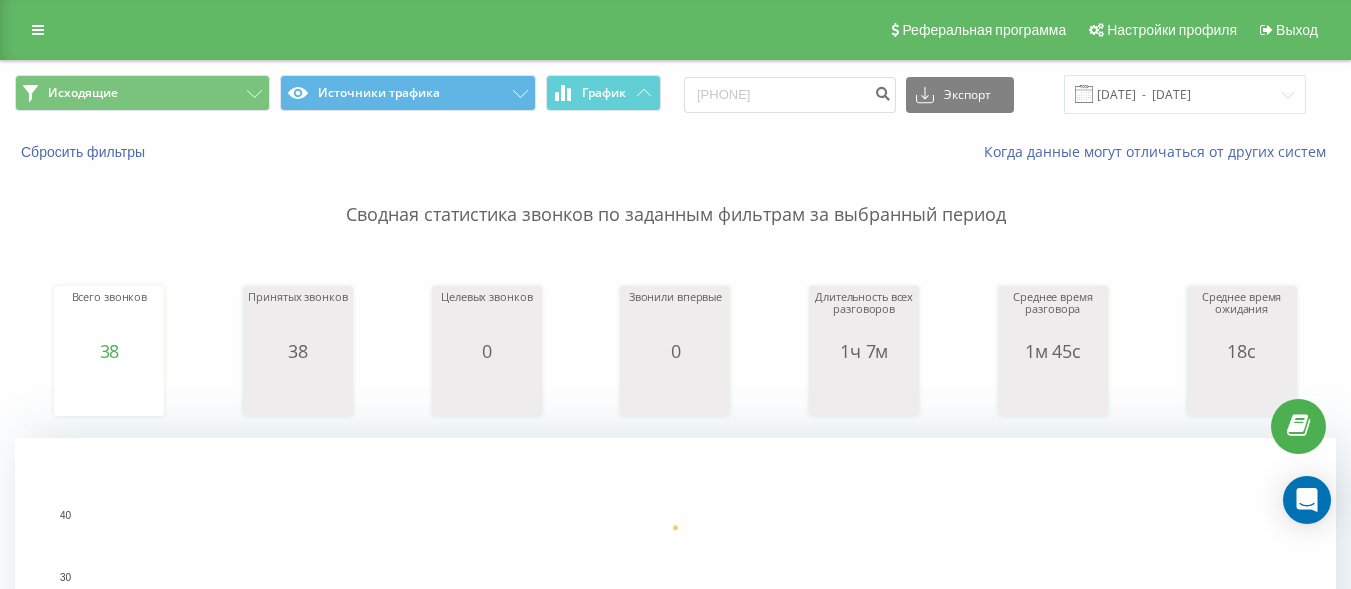 type on "[PHONE]" 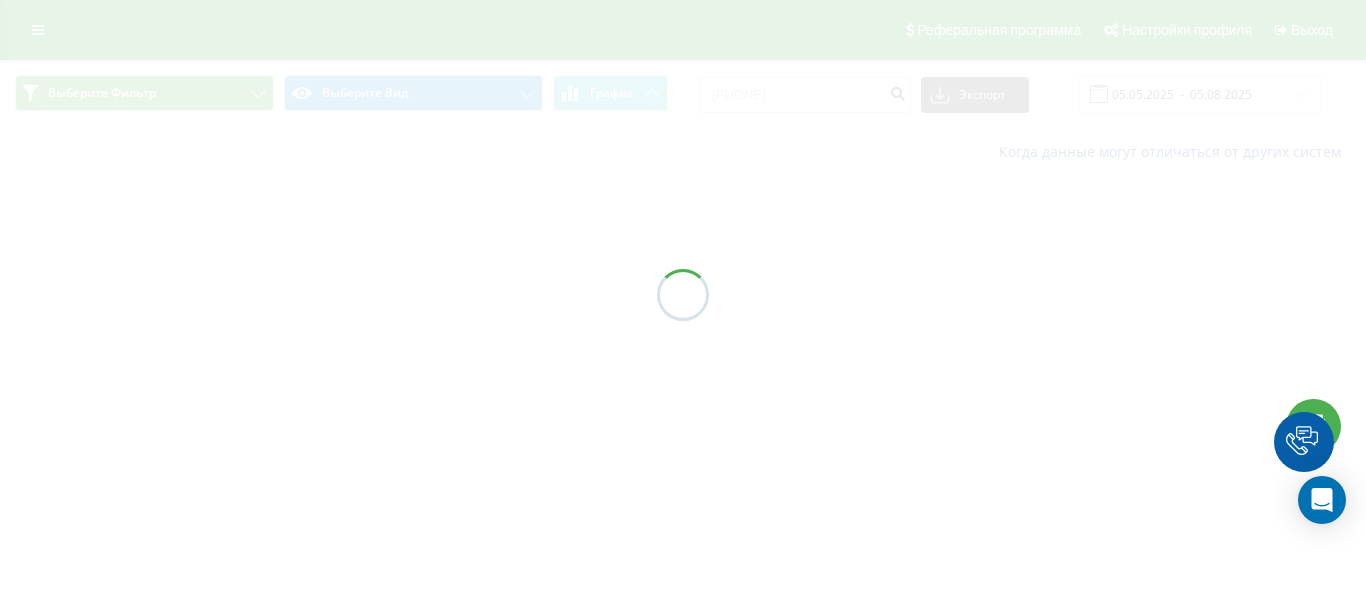 scroll, scrollTop: 0, scrollLeft: 0, axis: both 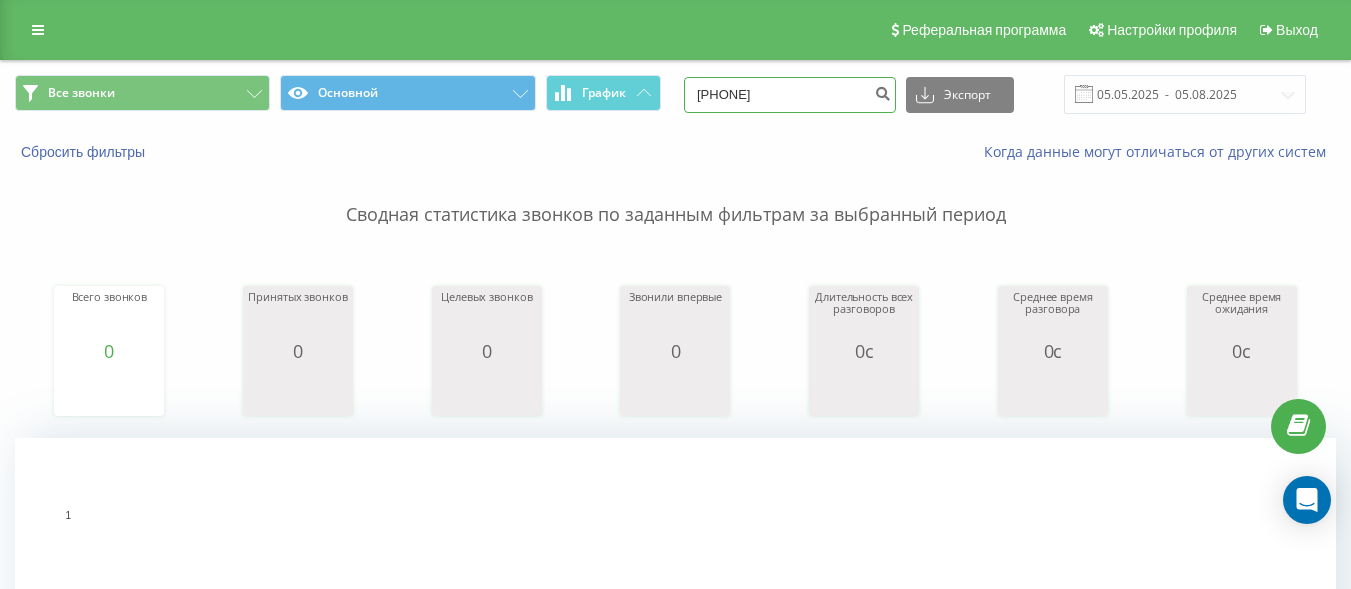 drag, startPoint x: 817, startPoint y: 96, endPoint x: 686, endPoint y: 101, distance: 131.09538 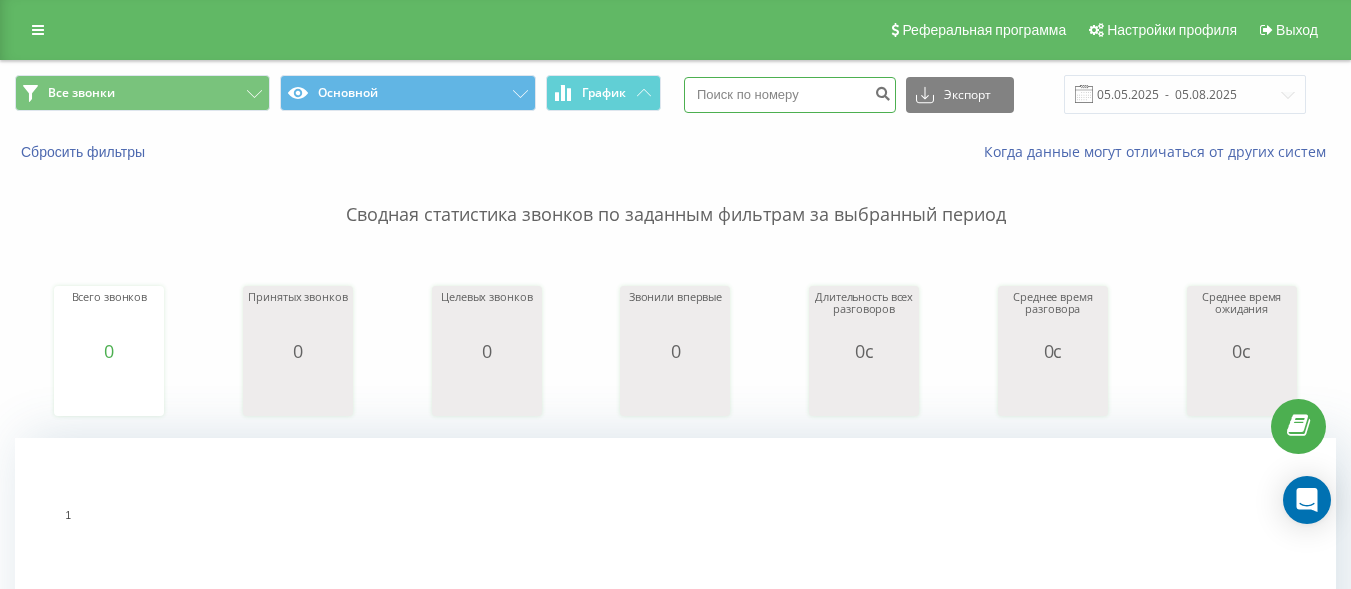paste on "380636233246" 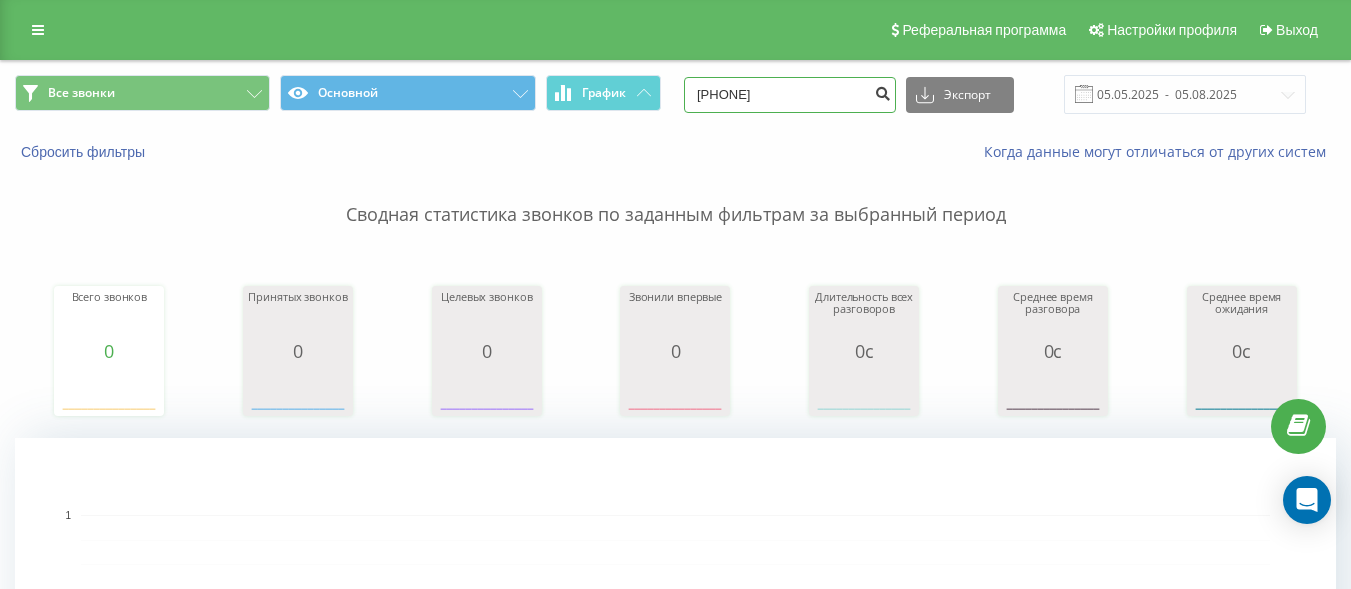 type on "380636233246" 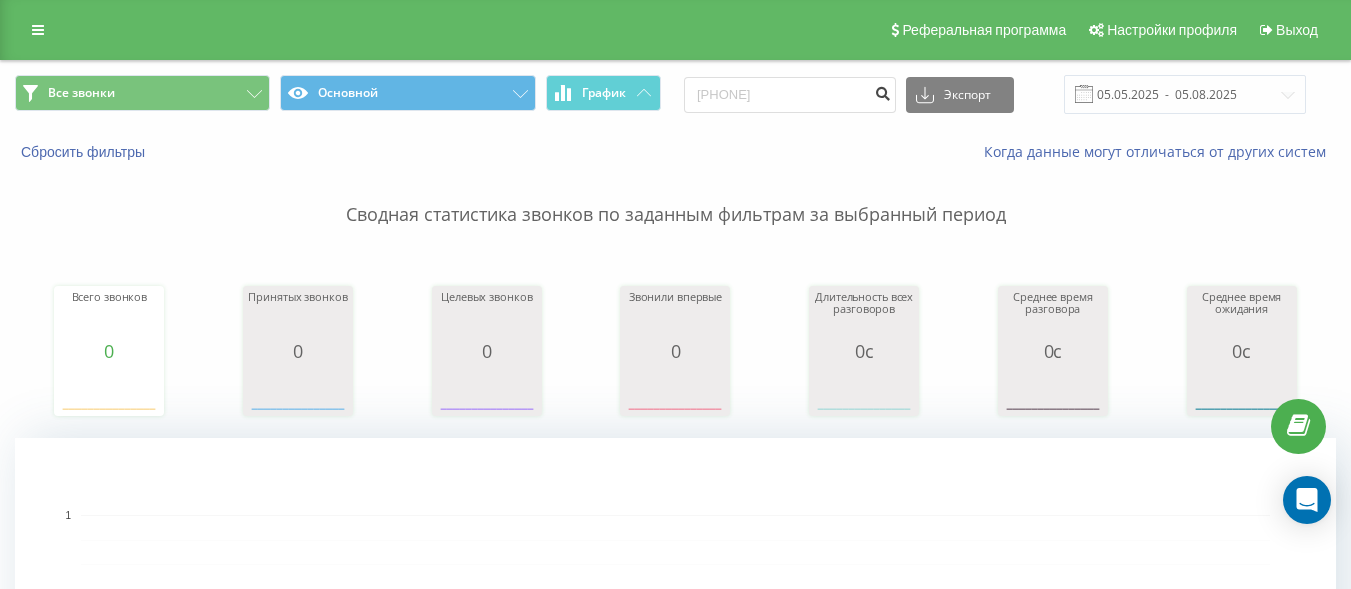 click at bounding box center (882, 91) 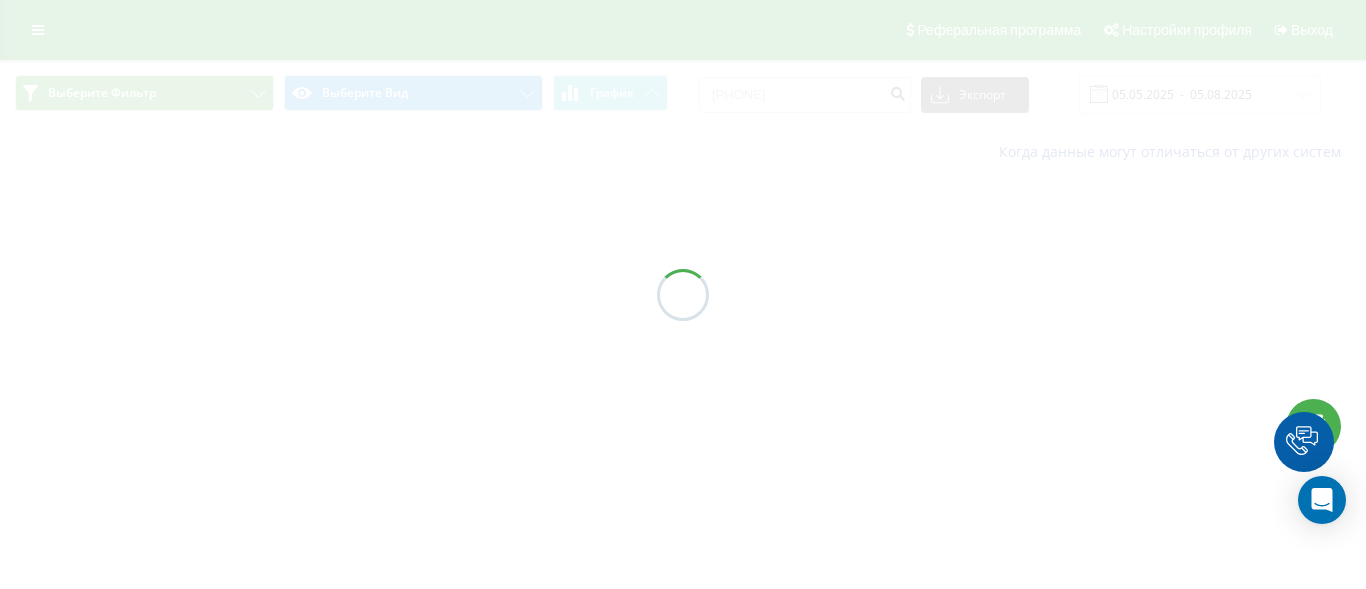 scroll, scrollTop: 0, scrollLeft: 0, axis: both 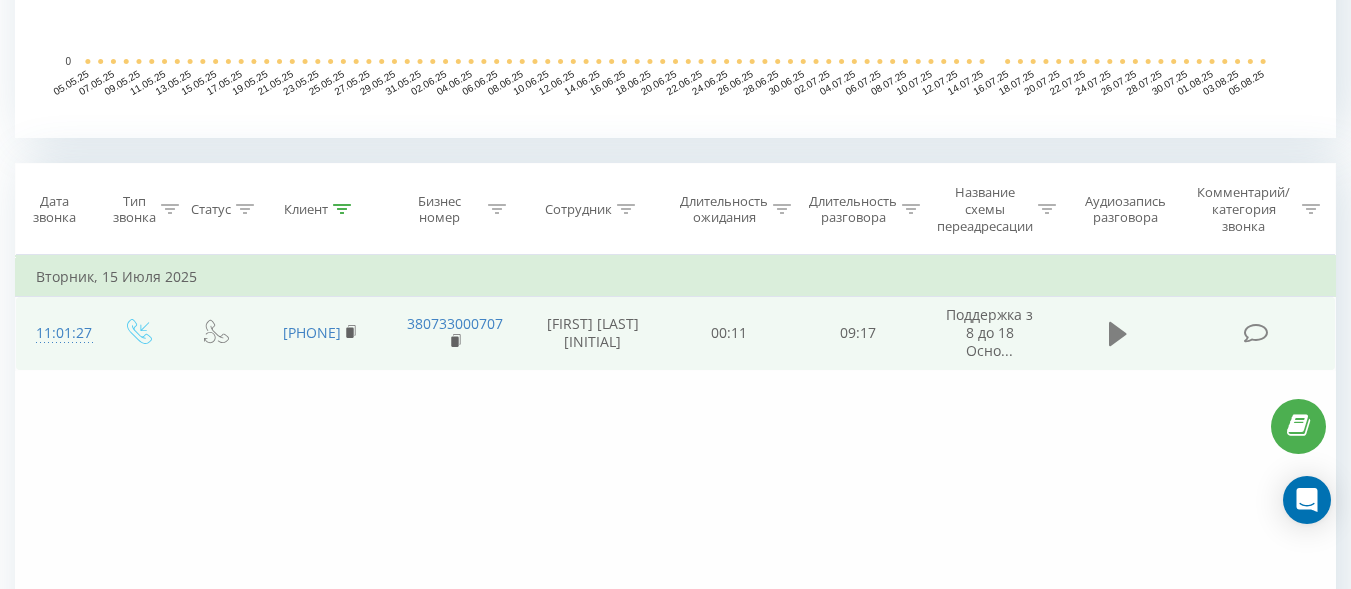 click 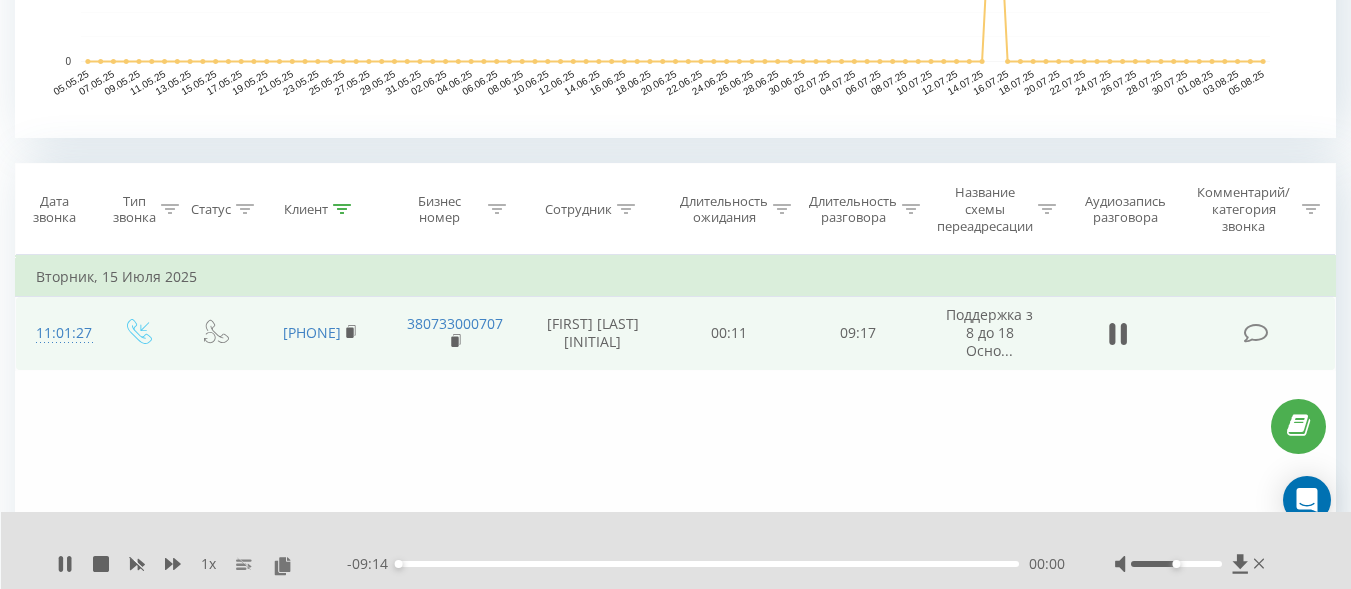 click on "- 09:14 00:00   00:00" at bounding box center [706, 564] 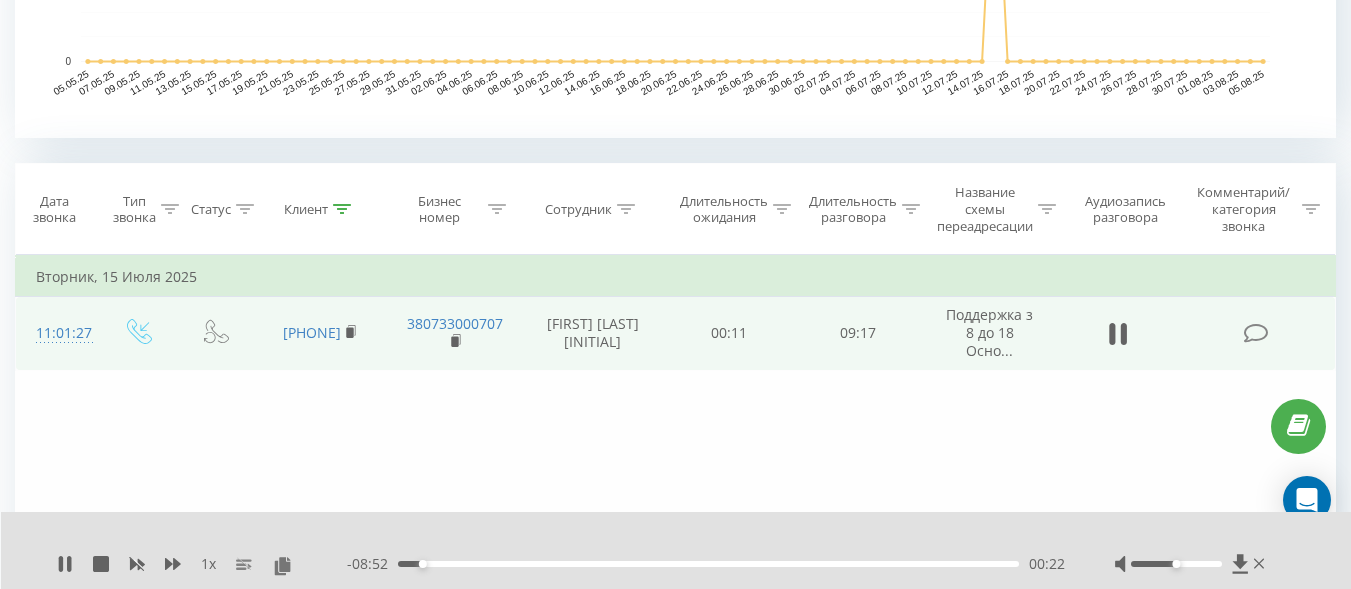 click on "00:22" at bounding box center [708, 564] 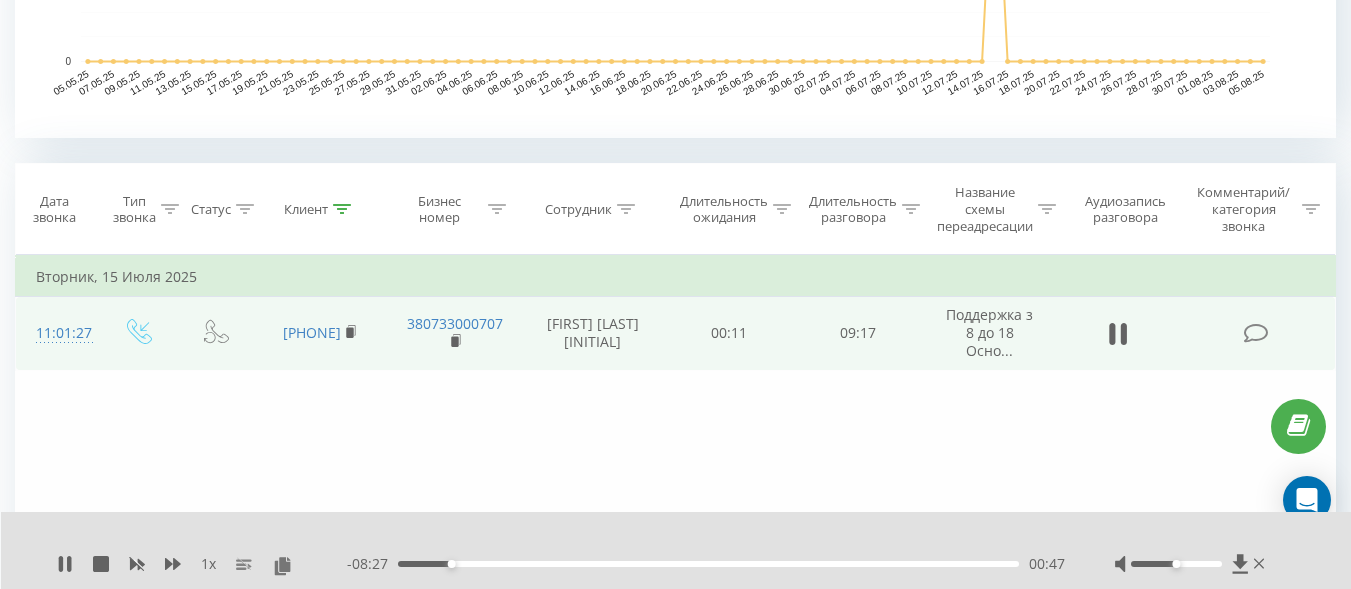 click on "00:47" at bounding box center (708, 564) 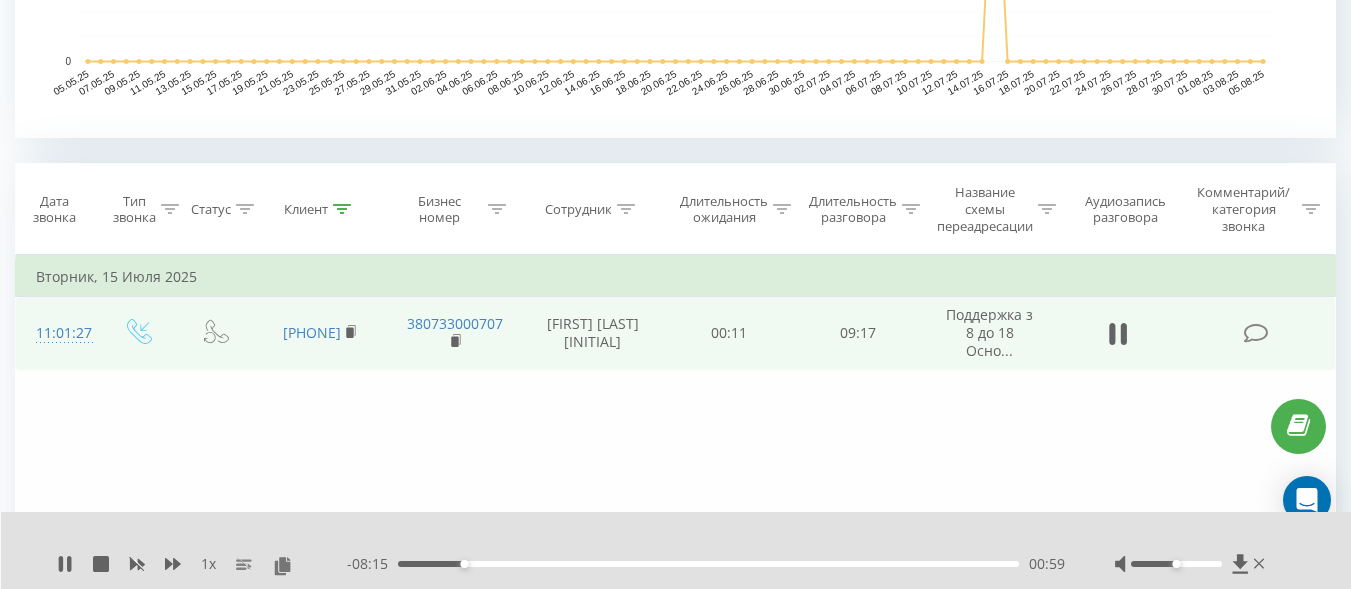 click on "00:59" at bounding box center [708, 564] 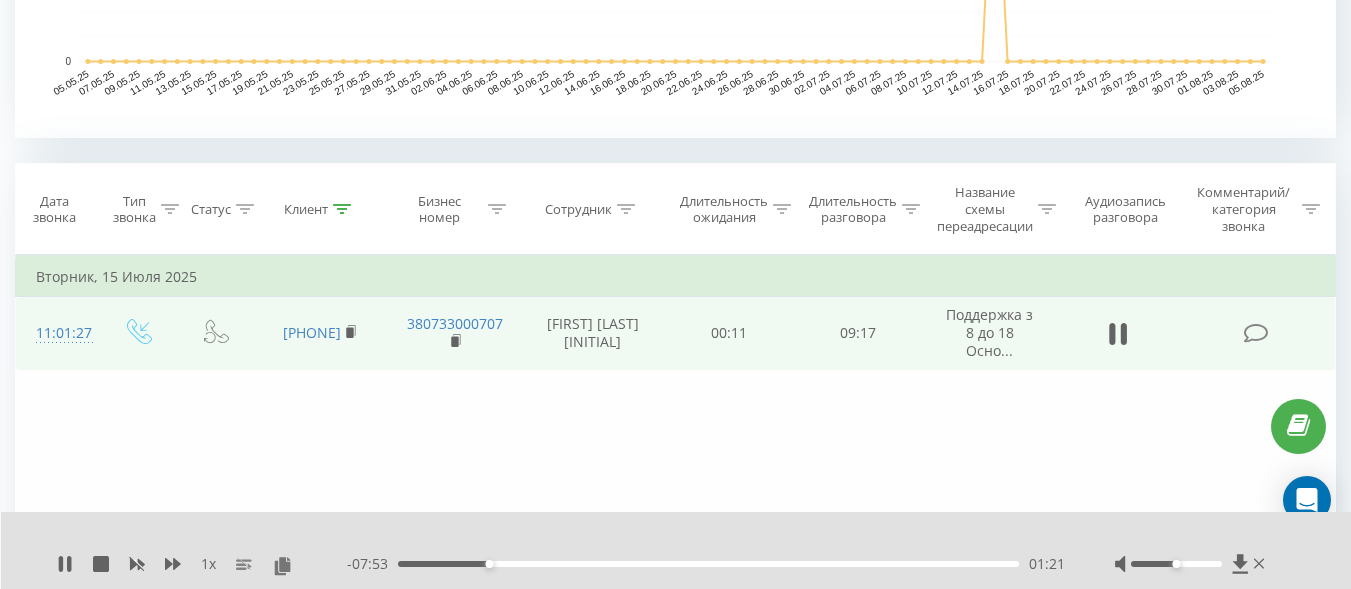 click on "01:21" at bounding box center [708, 564] 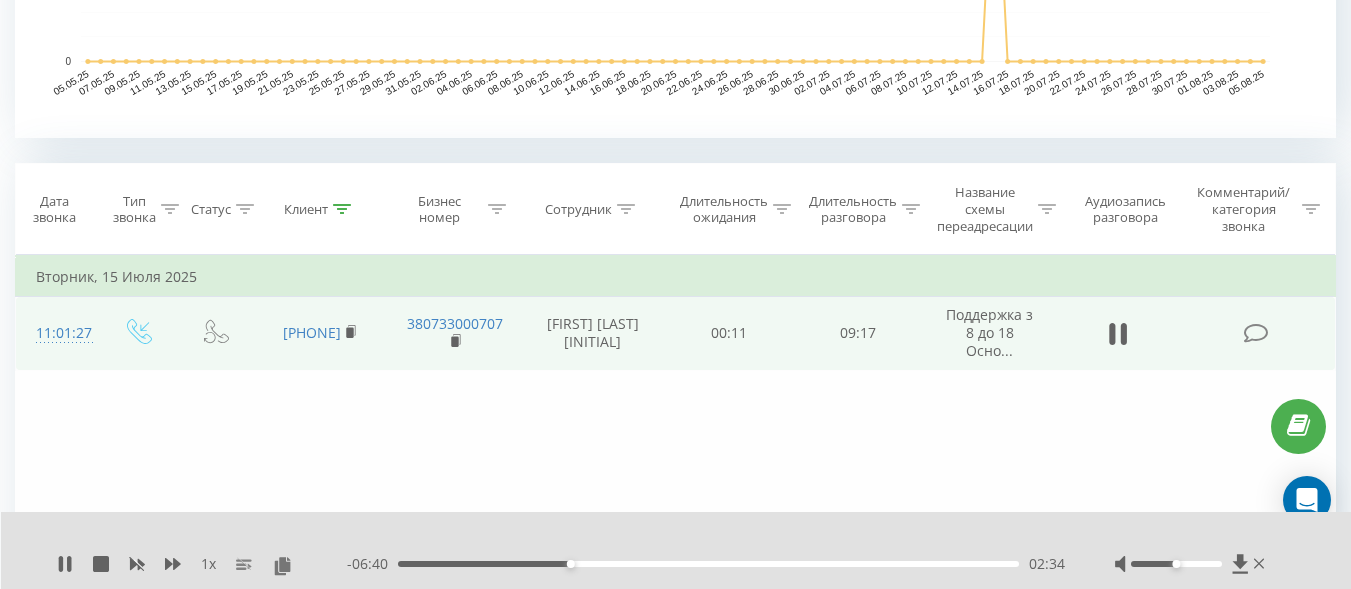 click on "02:34" at bounding box center (708, 564) 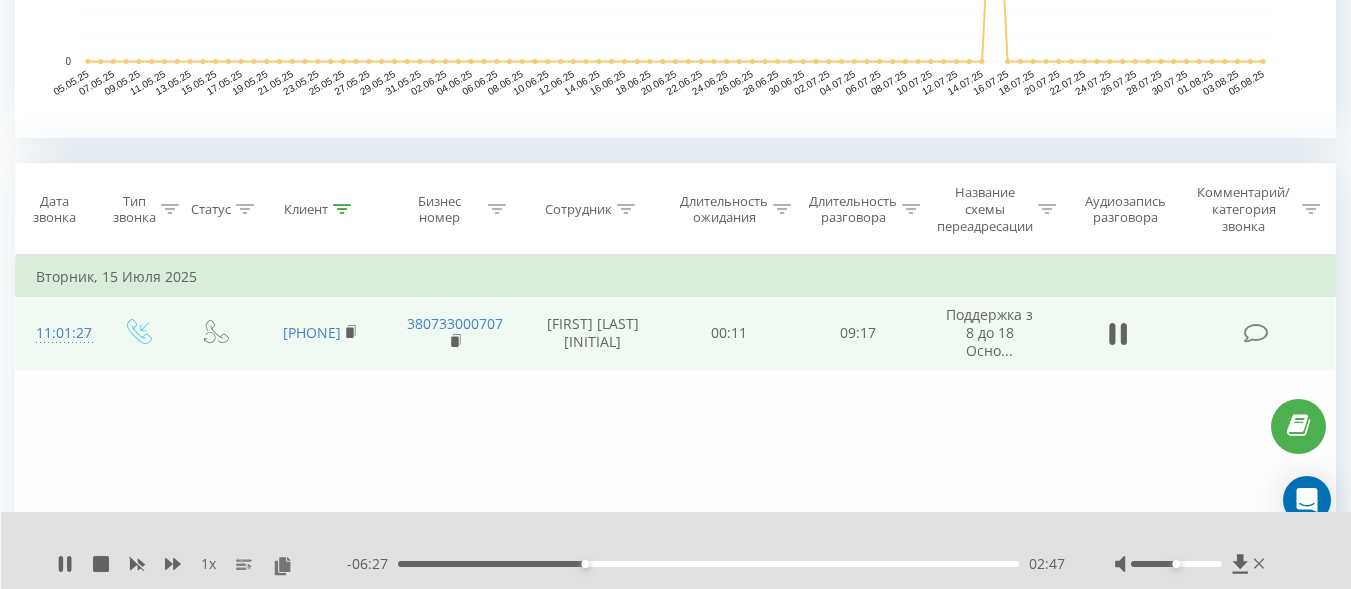click on "02:47" at bounding box center (708, 564) 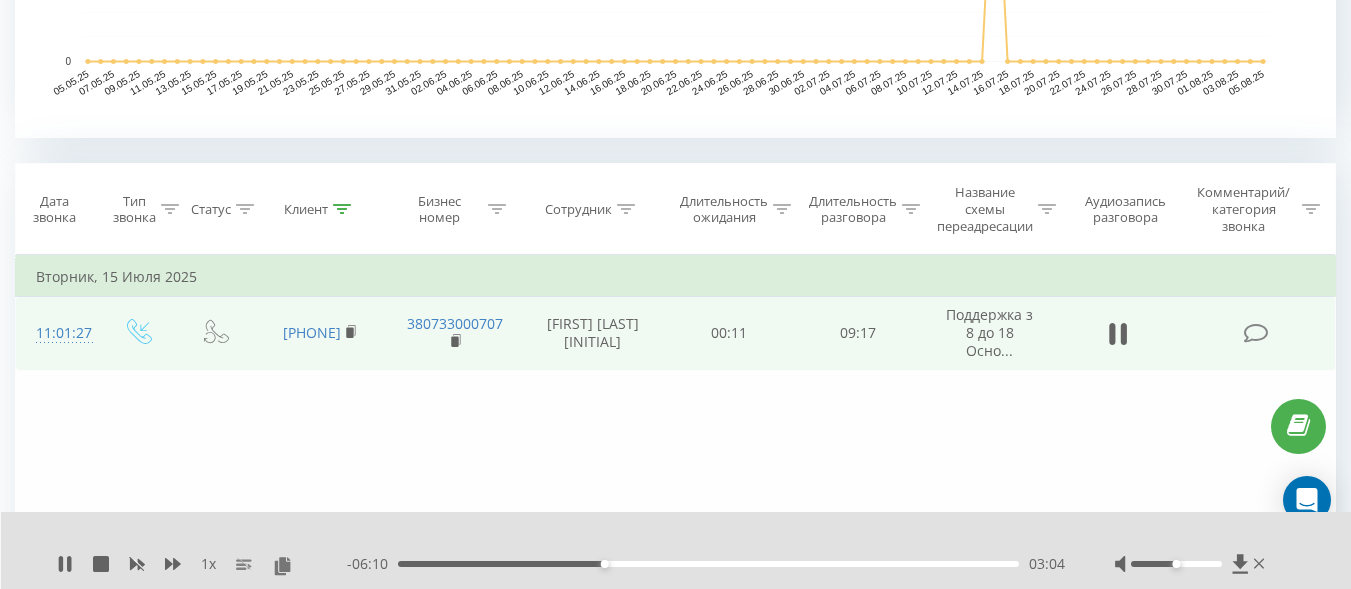 click on "- 06:10 03:04   03:04" at bounding box center [706, 564] 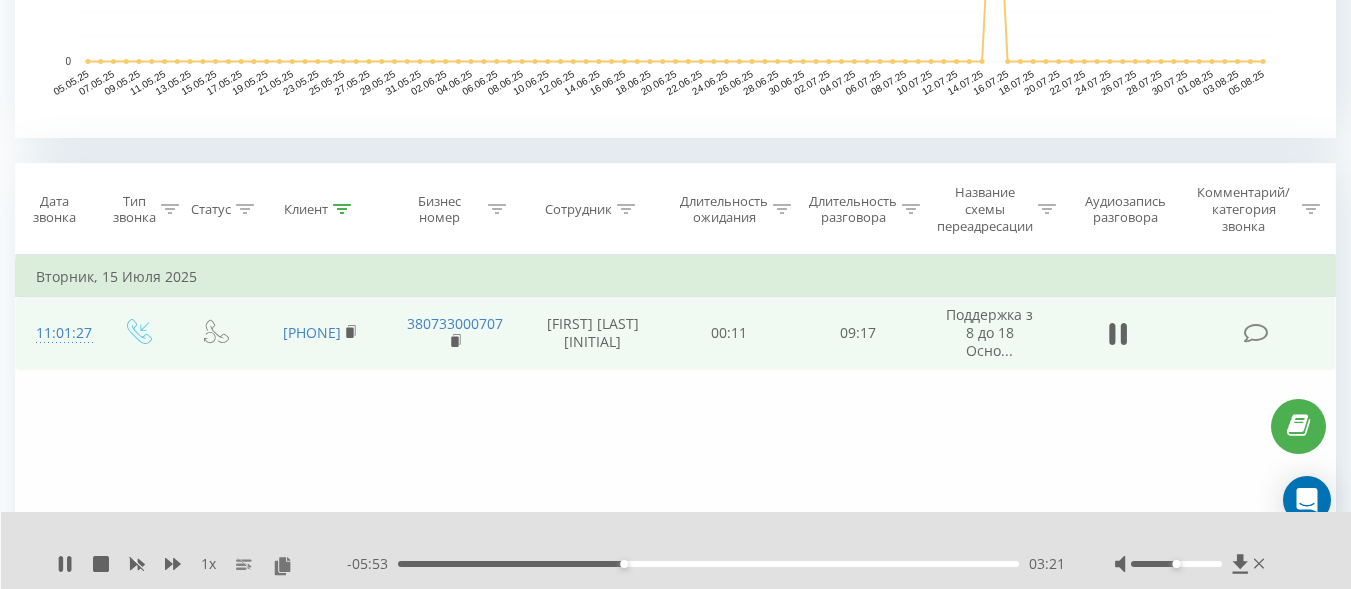 click on "03:21" at bounding box center [708, 564] 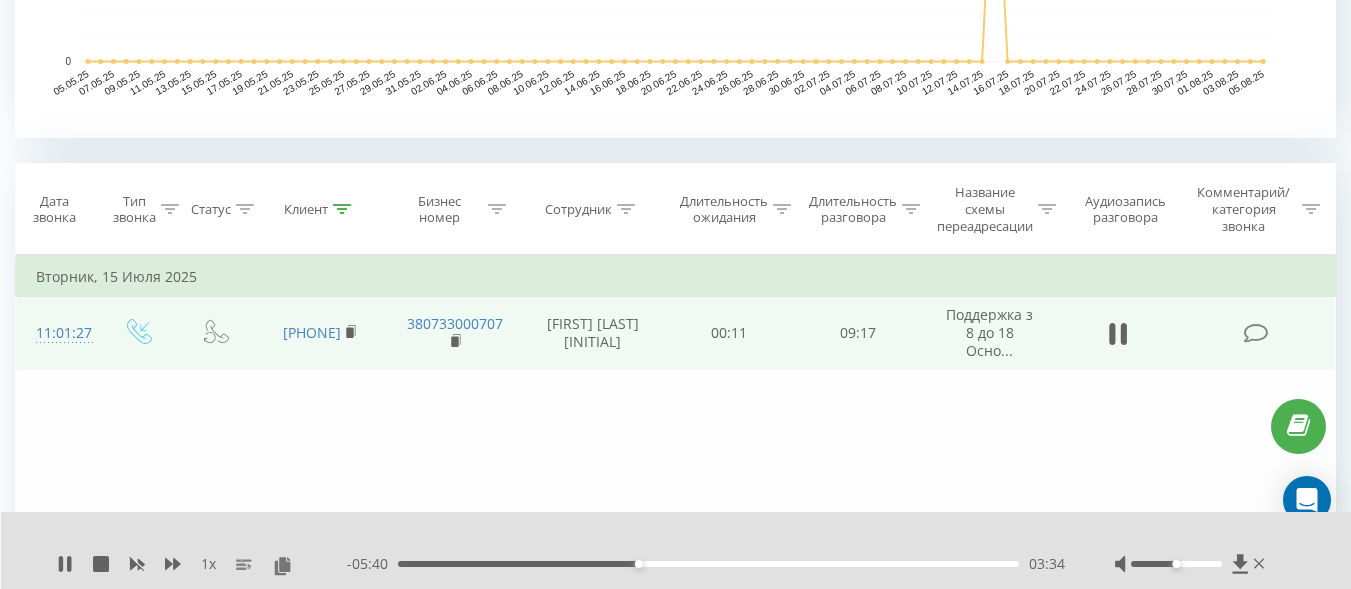 click on "03:34" at bounding box center [708, 564] 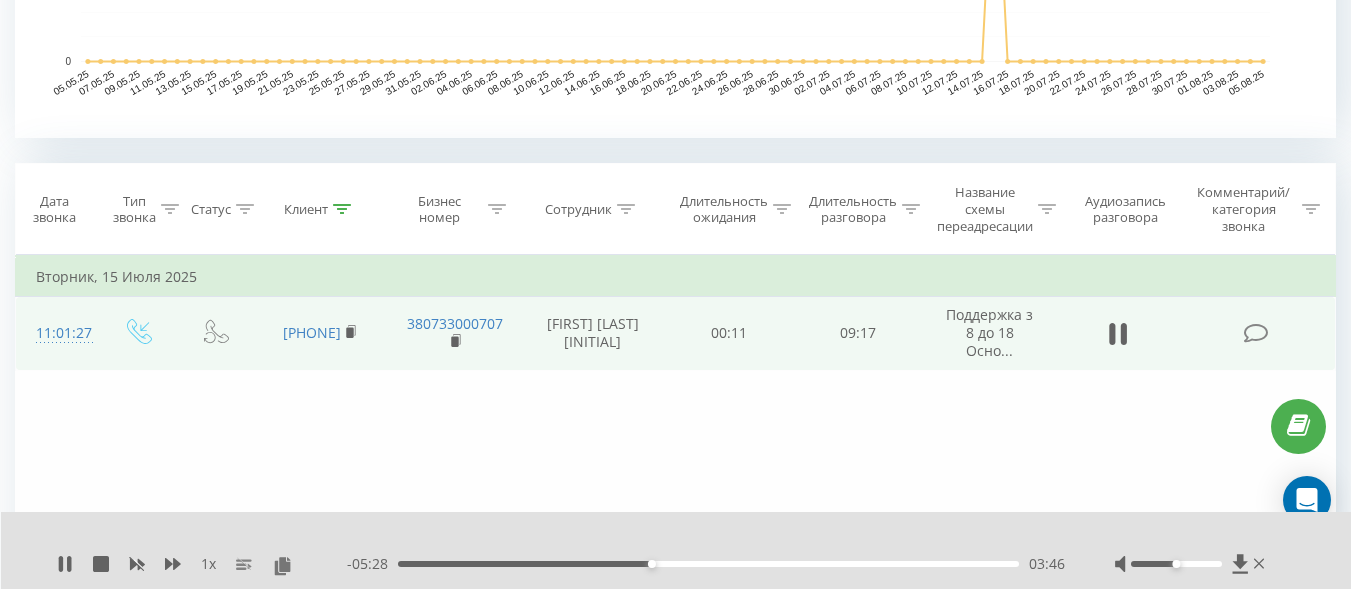 click on "03:46" at bounding box center [708, 564] 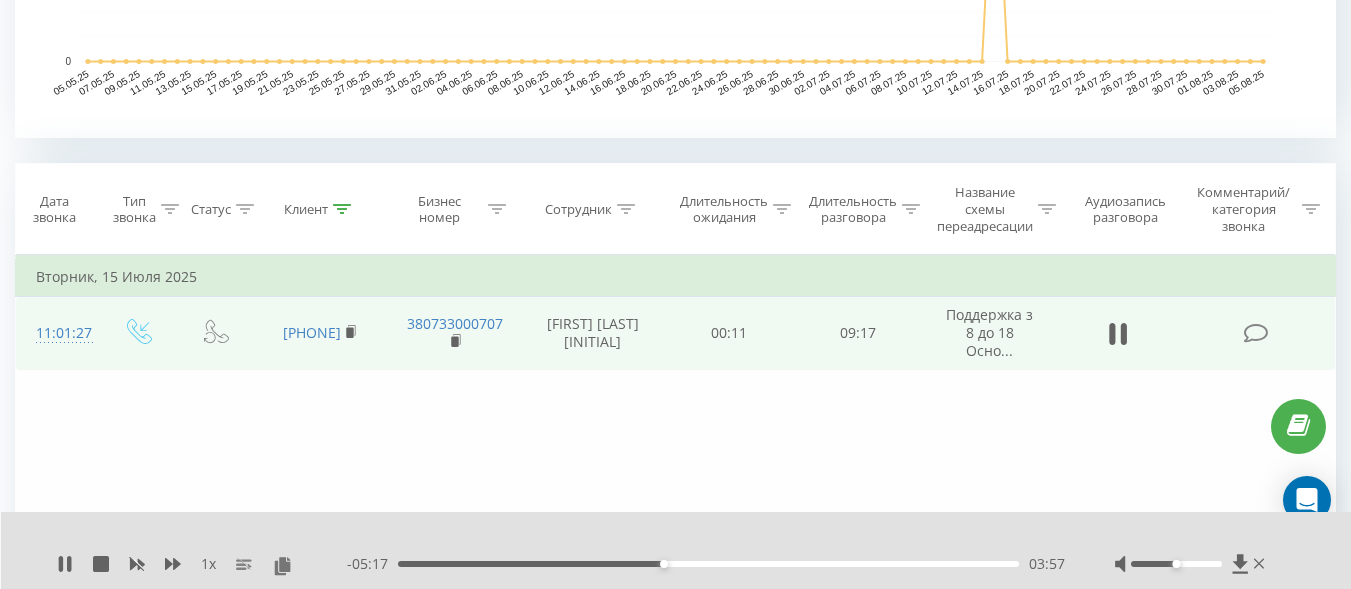 click on "03:57" at bounding box center [664, 564] 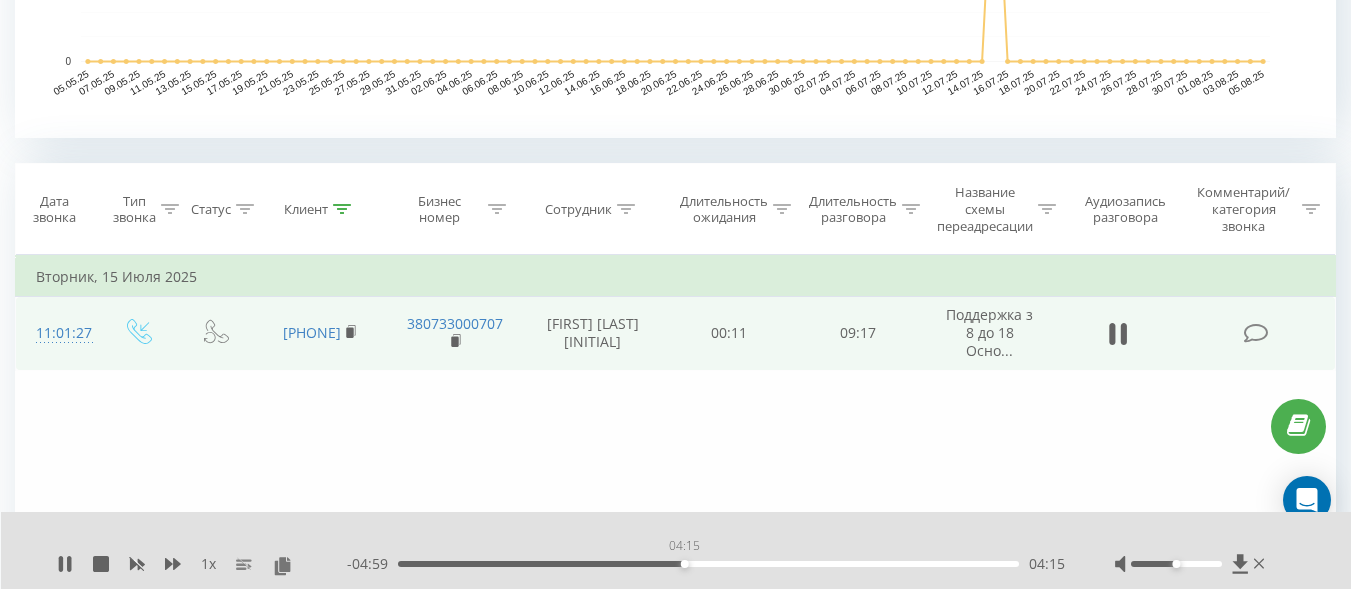 click on "04:15" at bounding box center (708, 564) 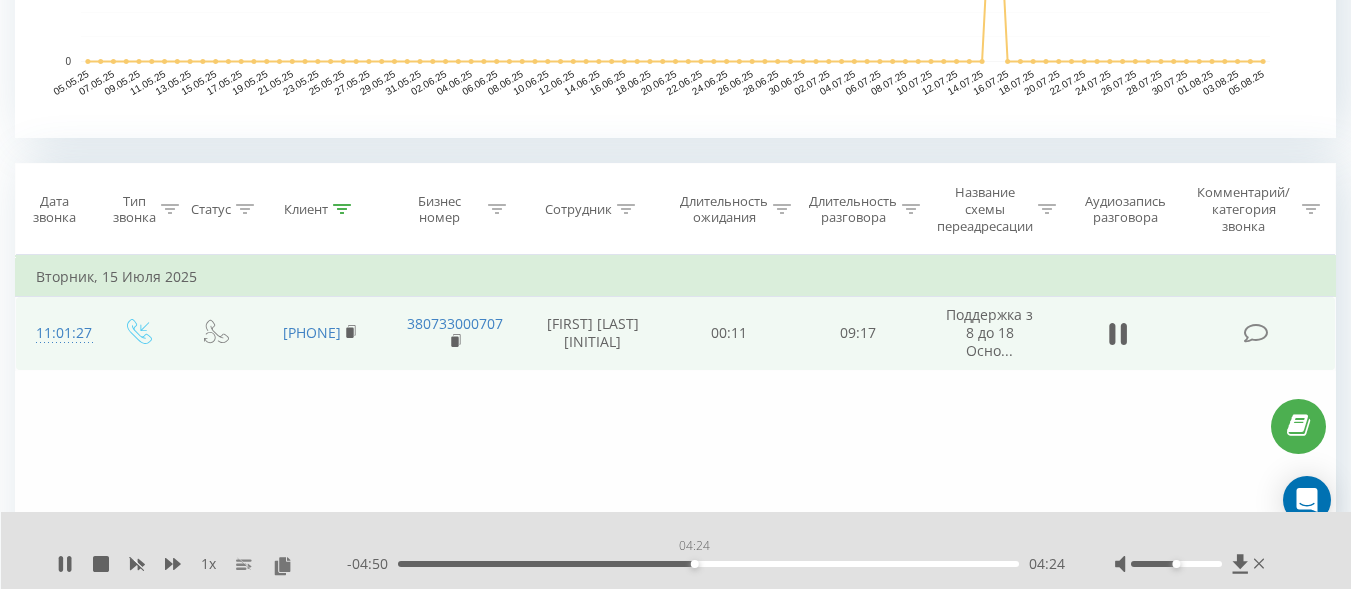 click on "04:24" at bounding box center (708, 564) 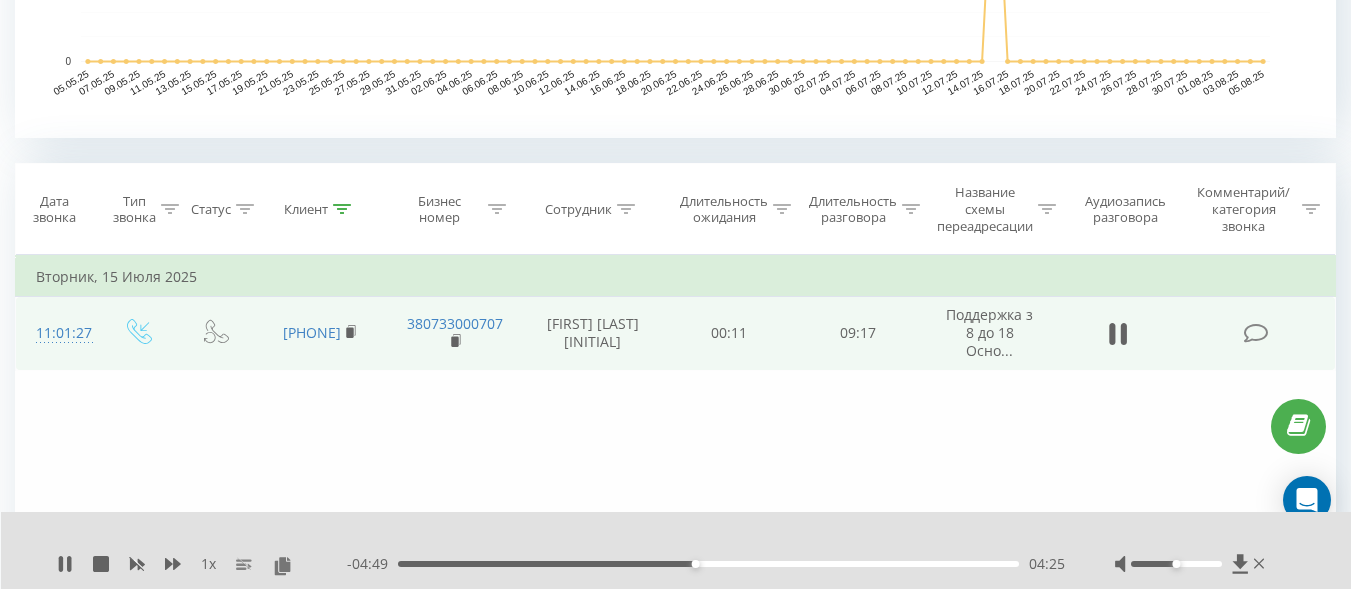 click on "04:25" at bounding box center [708, 564] 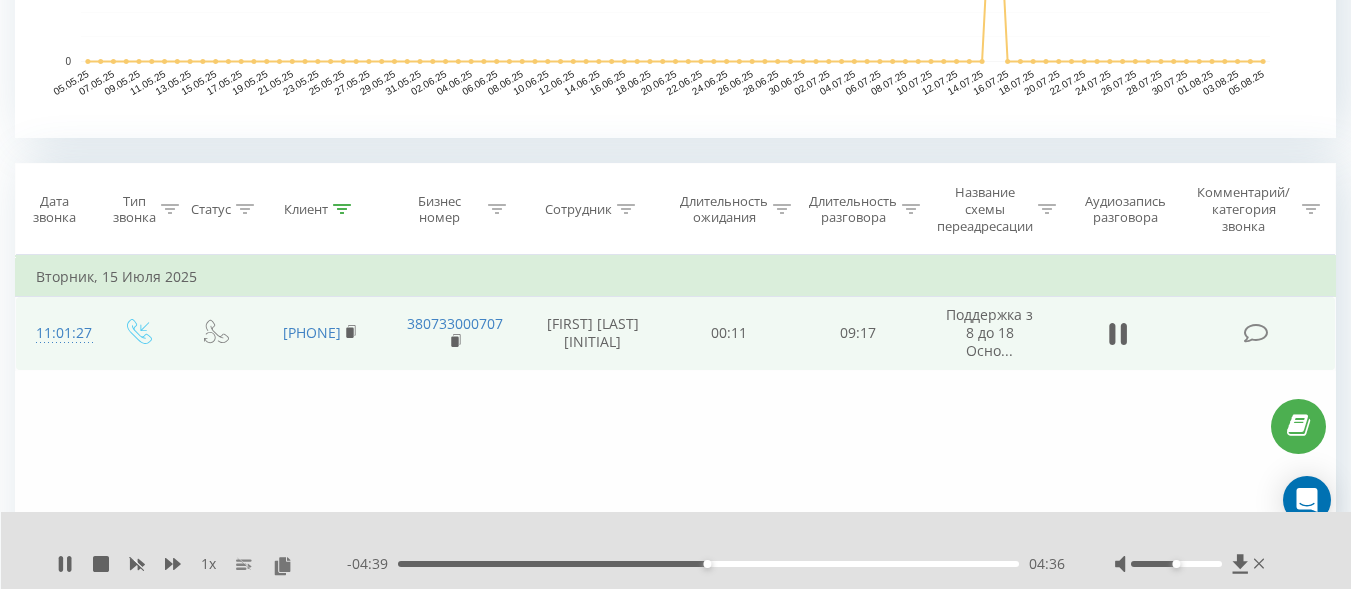 click on "04:36" at bounding box center (708, 564) 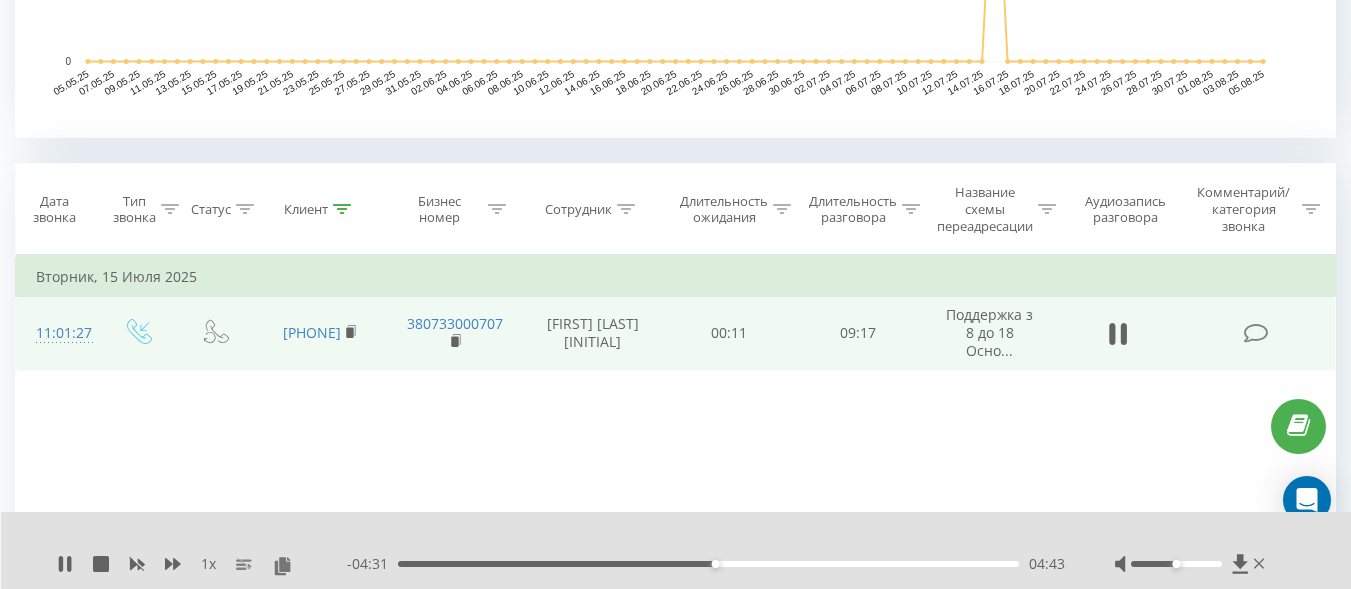 click on "04:43" at bounding box center [708, 564] 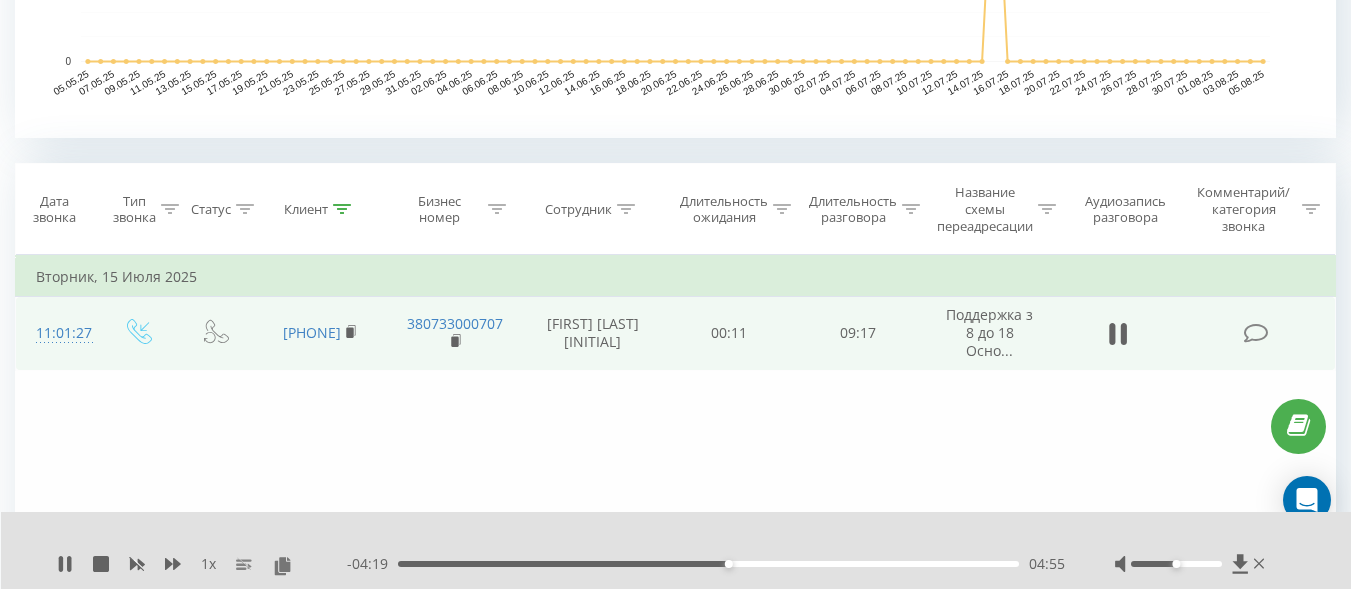 click on "04:55" at bounding box center (708, 564) 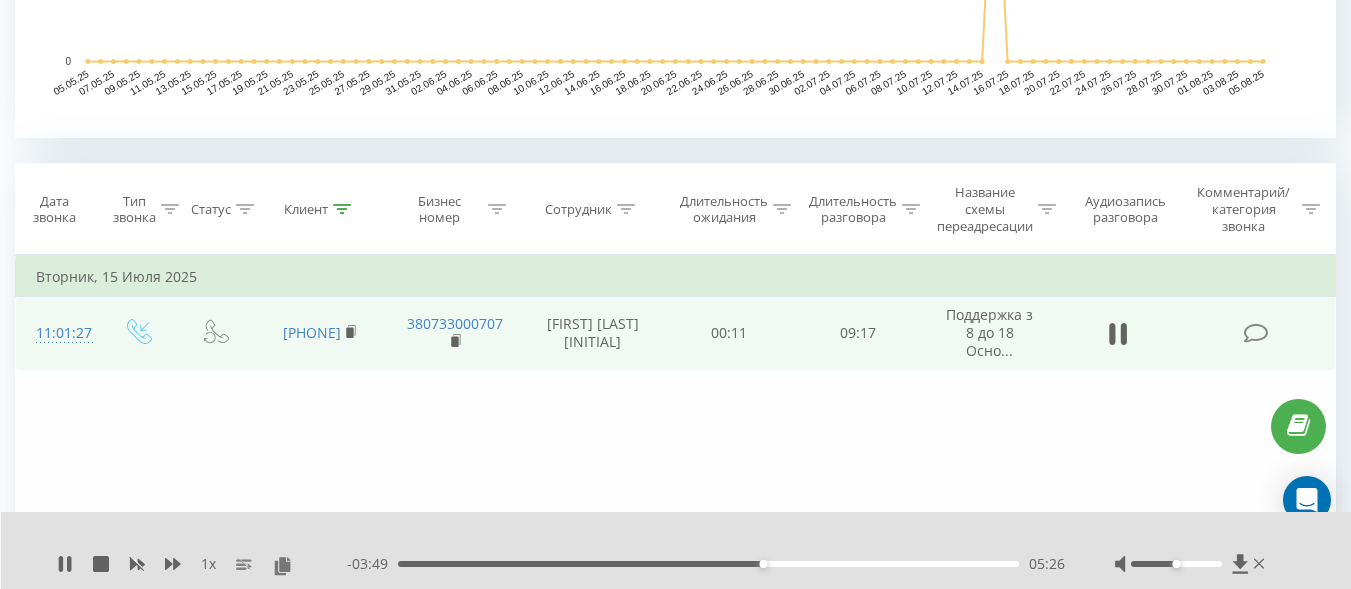 click on "- 03:49 05:26   05:26" at bounding box center (706, 564) 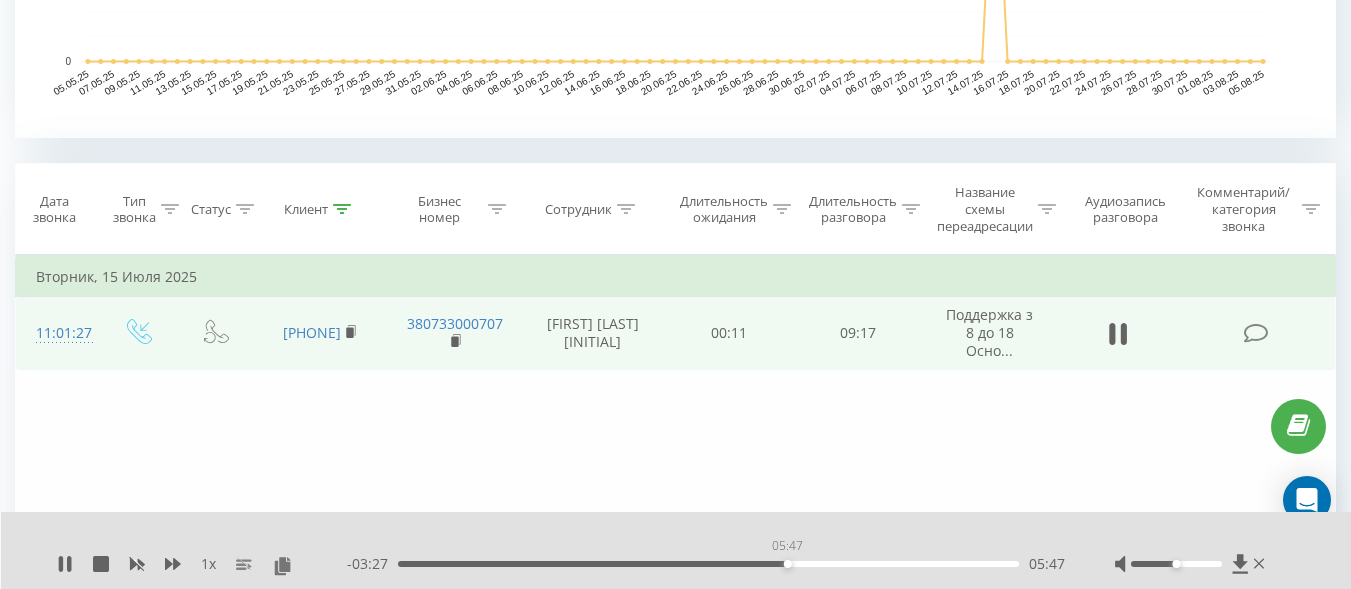 click on "05:47" at bounding box center [708, 564] 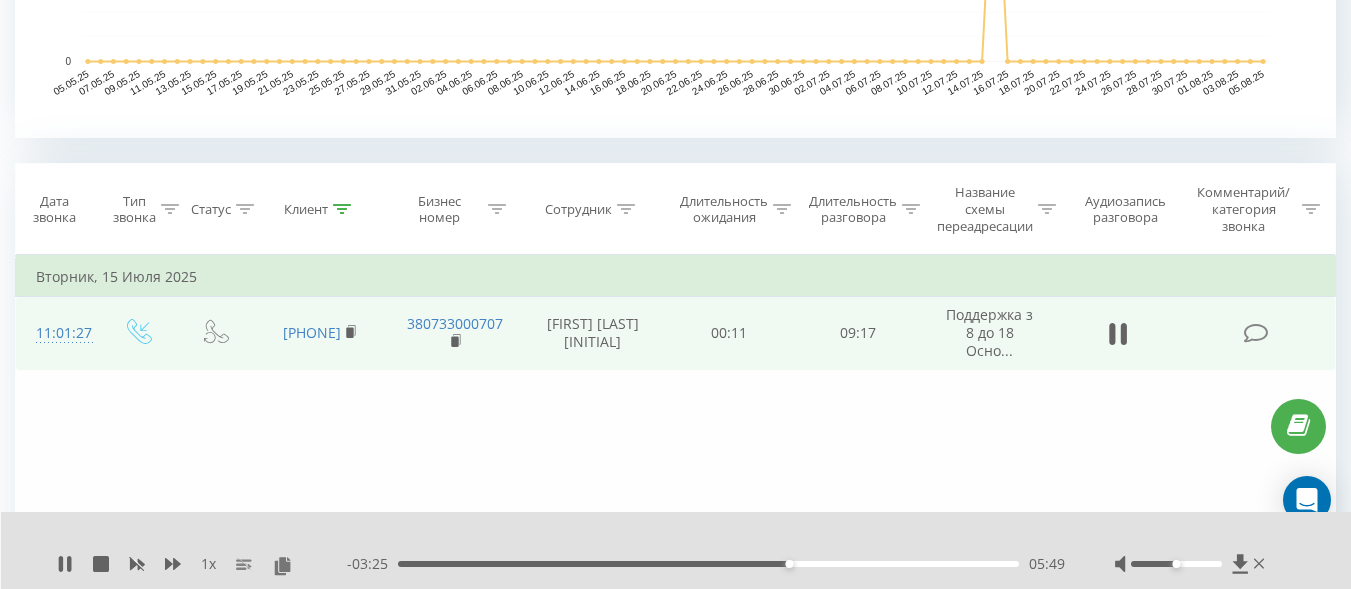 click on "05:49" at bounding box center (708, 564) 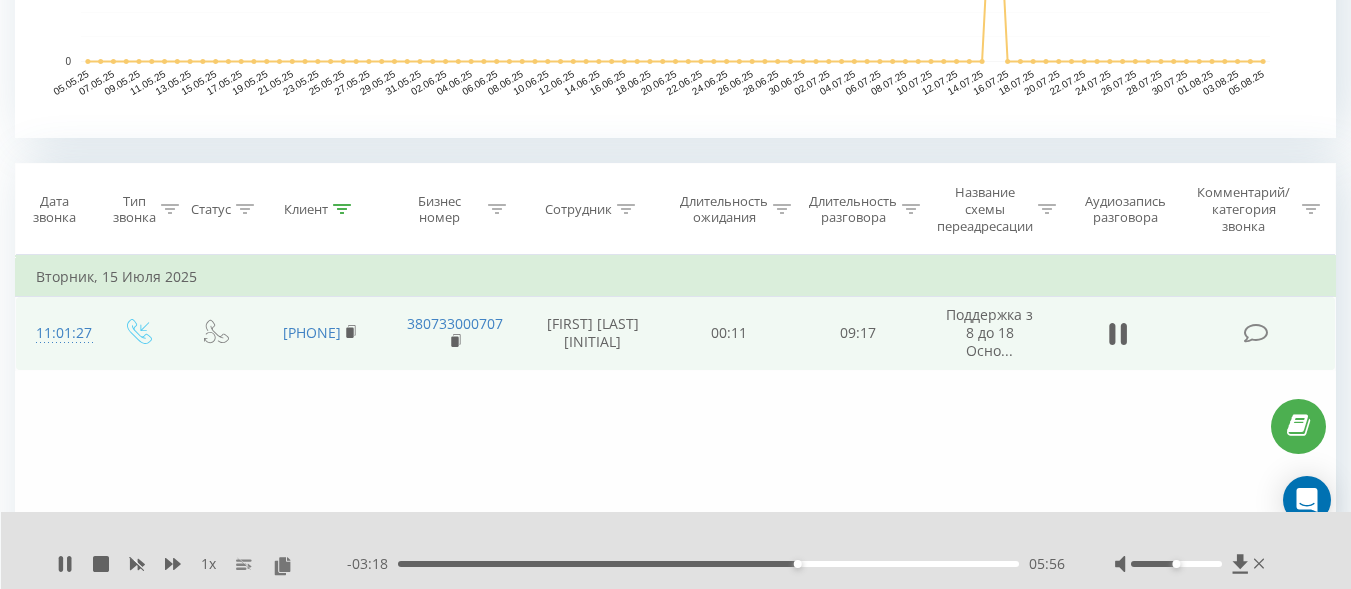 click on "05:56" at bounding box center [708, 564] 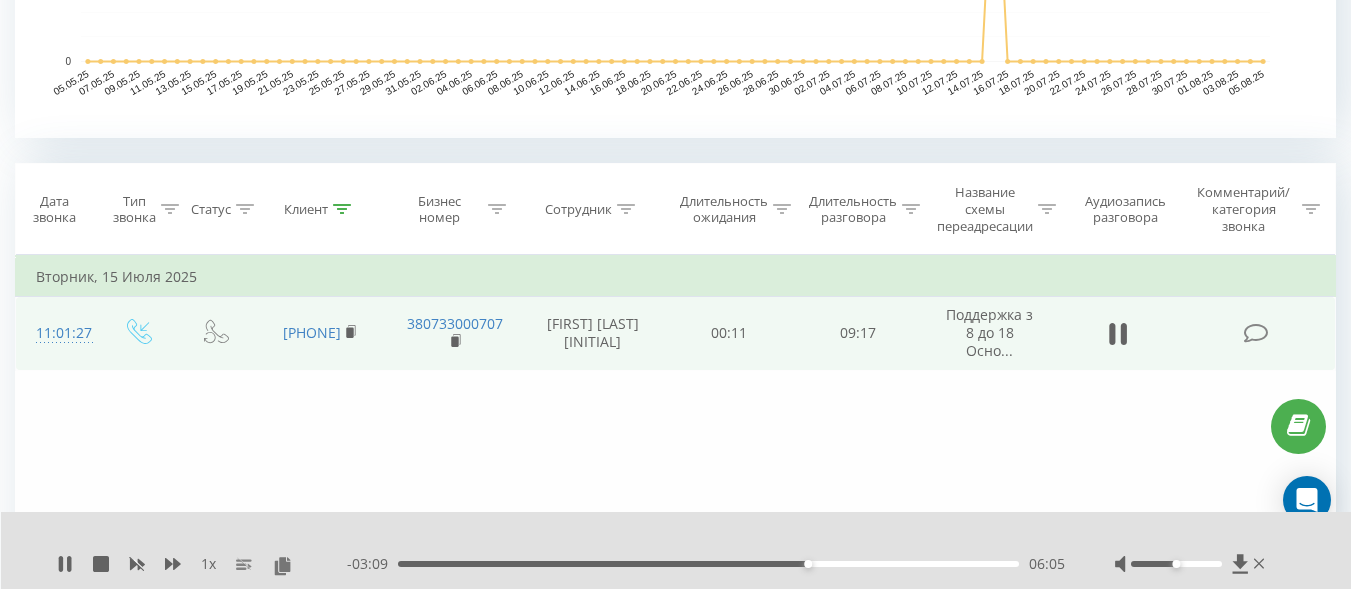 click on "06:05" at bounding box center (708, 564) 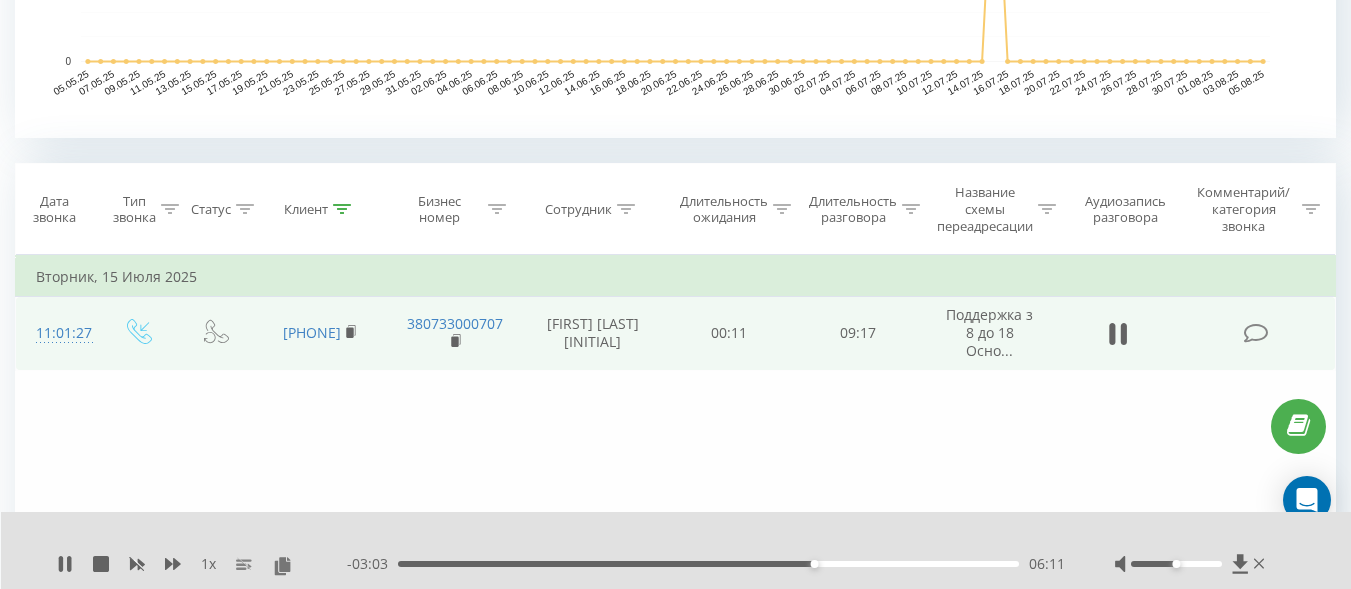 click on "06:11" at bounding box center [708, 564] 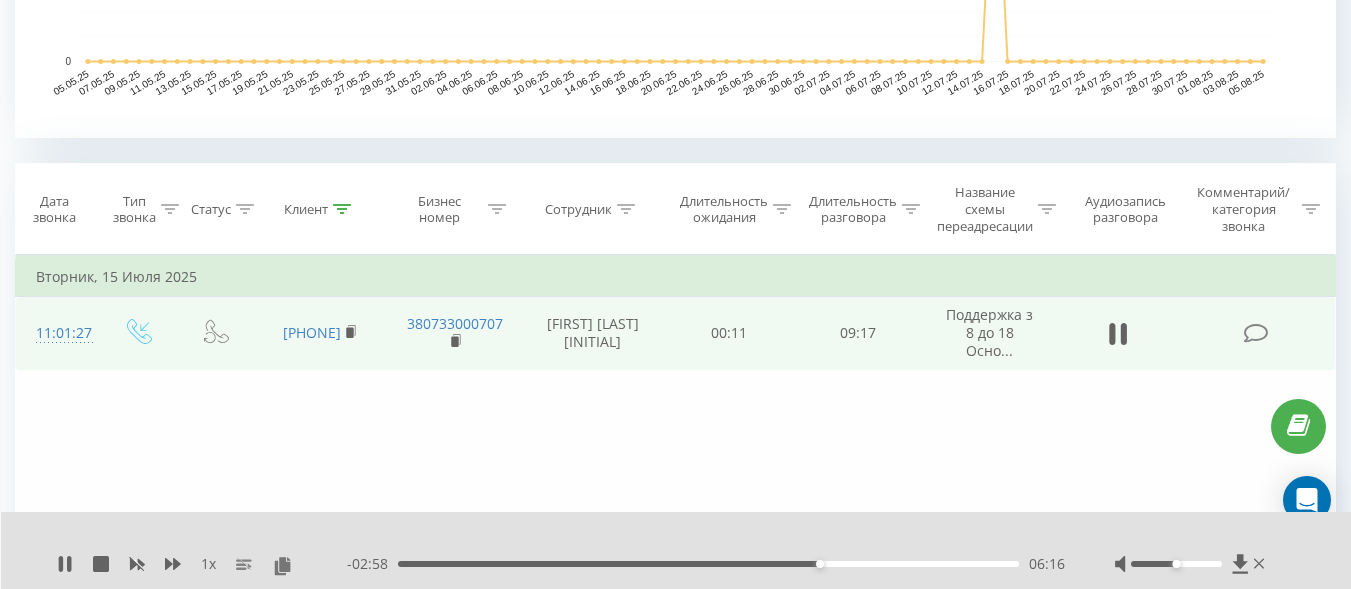 click on "- 02:58 06:16   06:16" at bounding box center (706, 564) 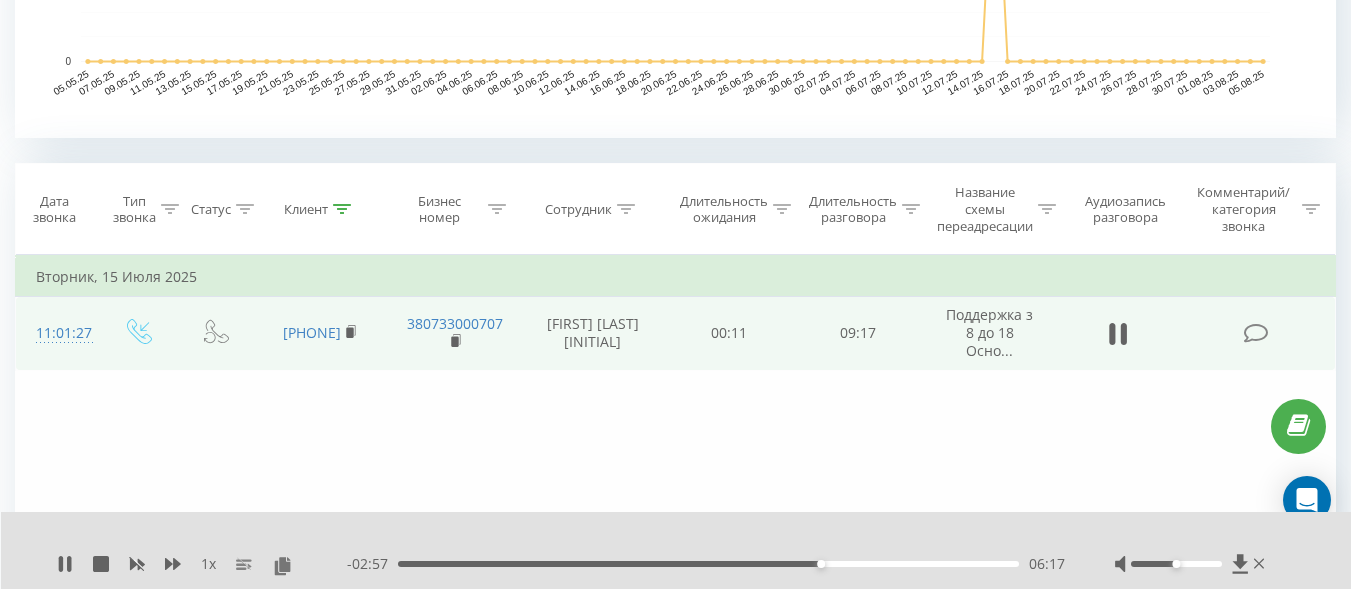 click on "06:17" at bounding box center (708, 564) 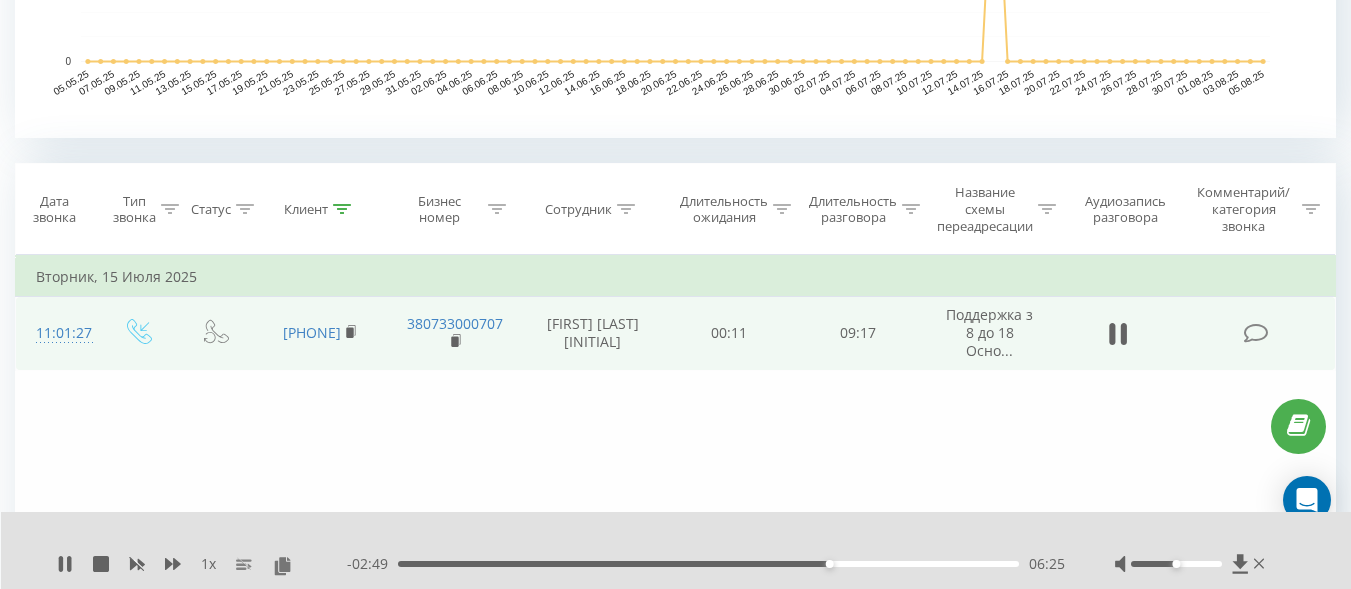 click on "06:25" at bounding box center (708, 564) 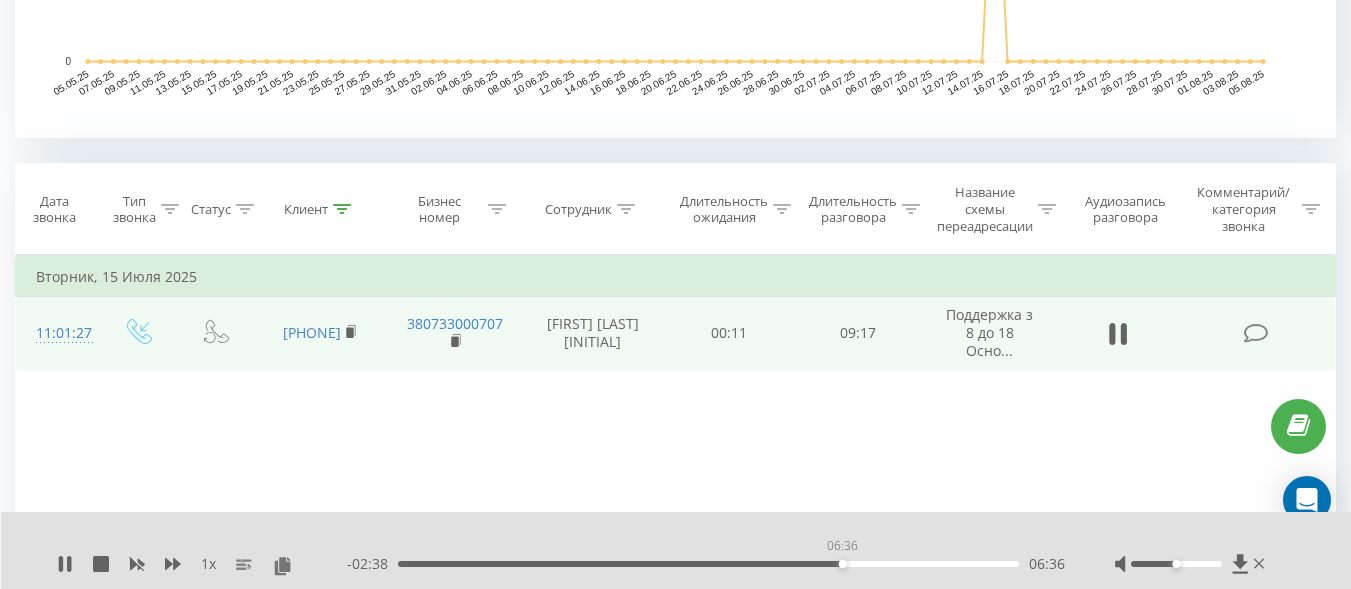 click on "06:36" at bounding box center [708, 564] 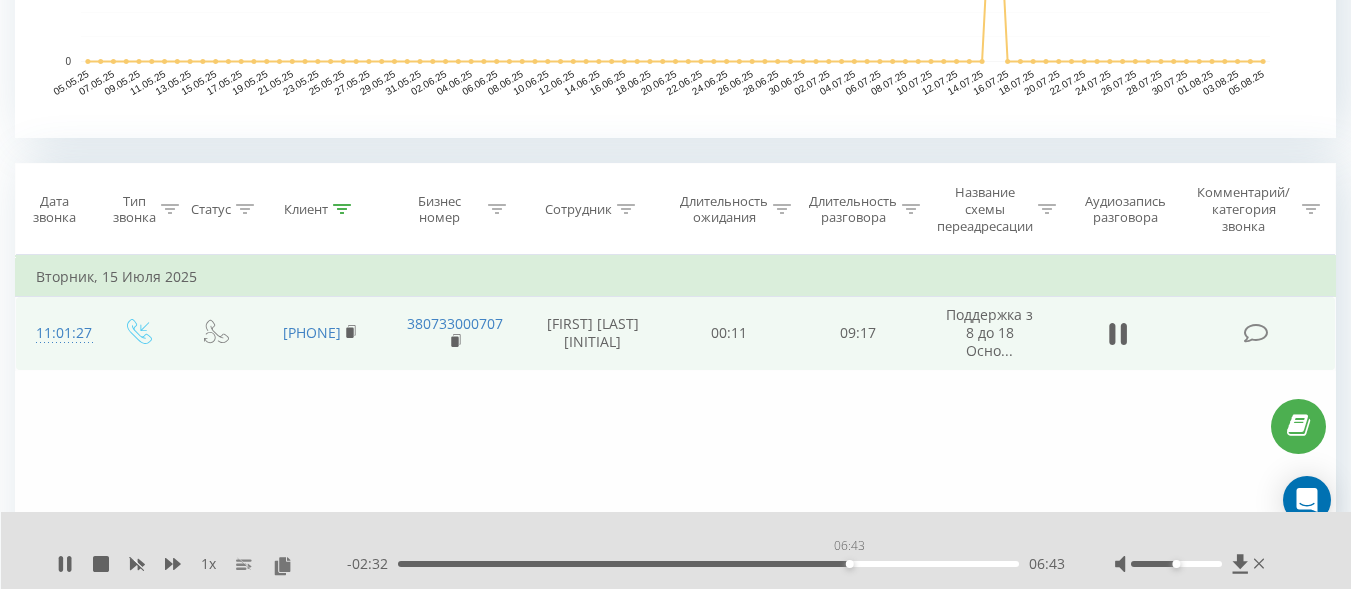 click on "06:43" at bounding box center [708, 564] 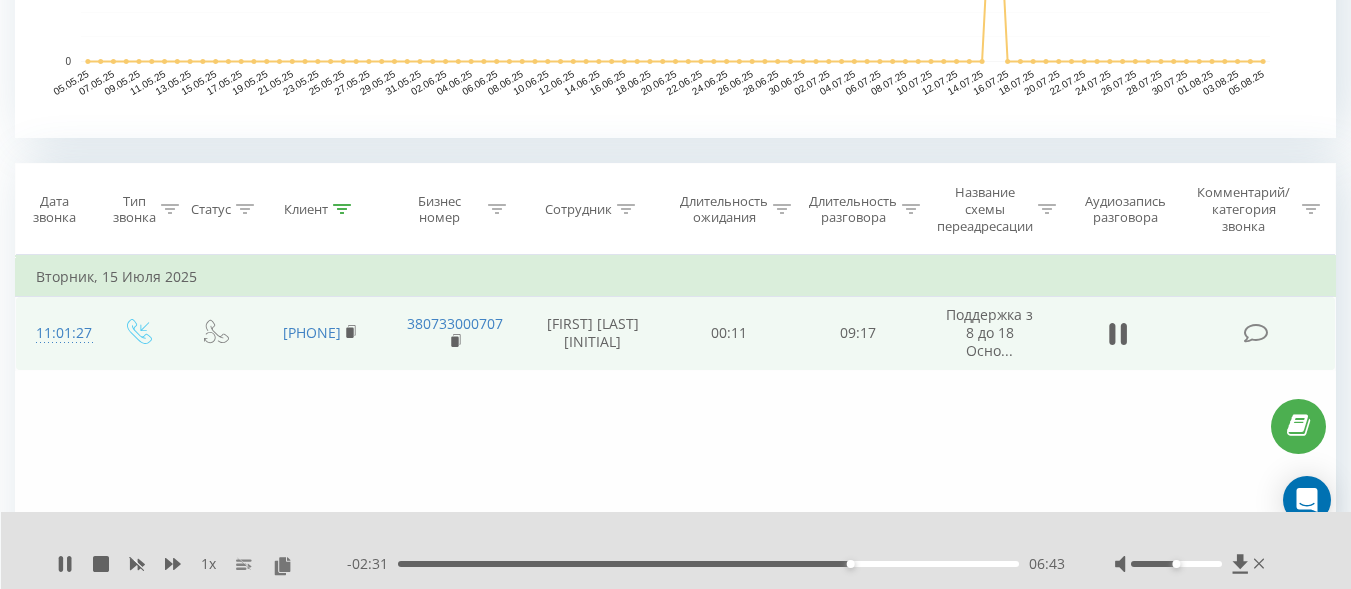 click on "06:43" at bounding box center (708, 564) 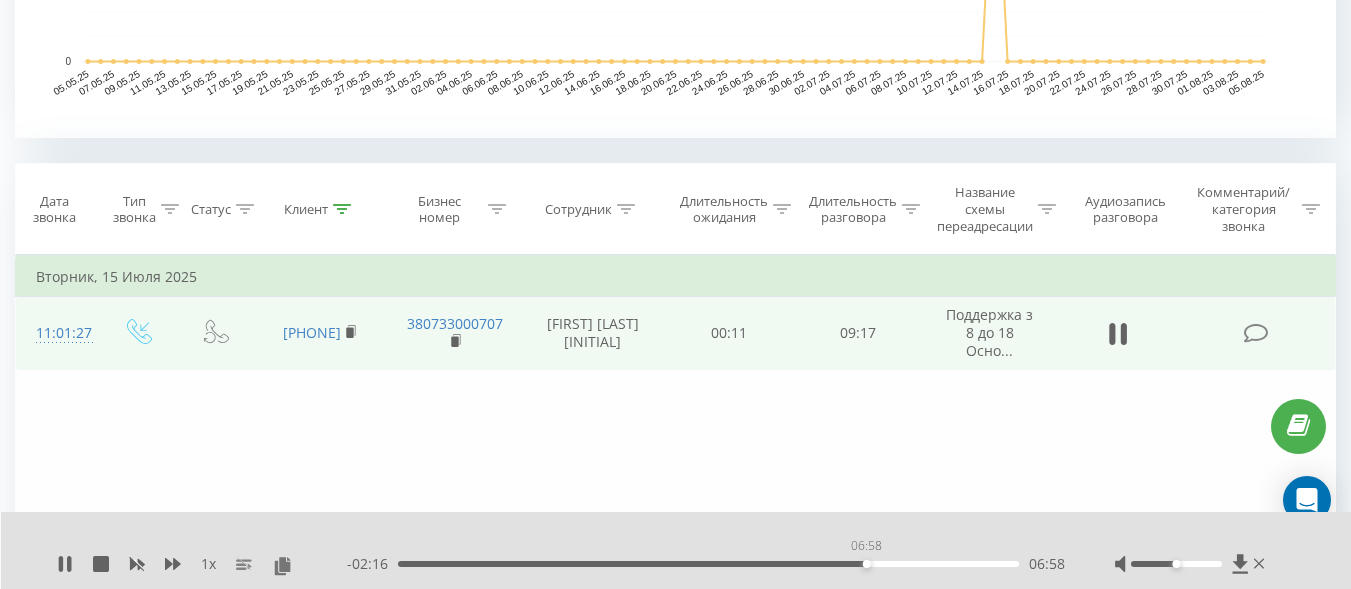 click on "06:58" at bounding box center [708, 564] 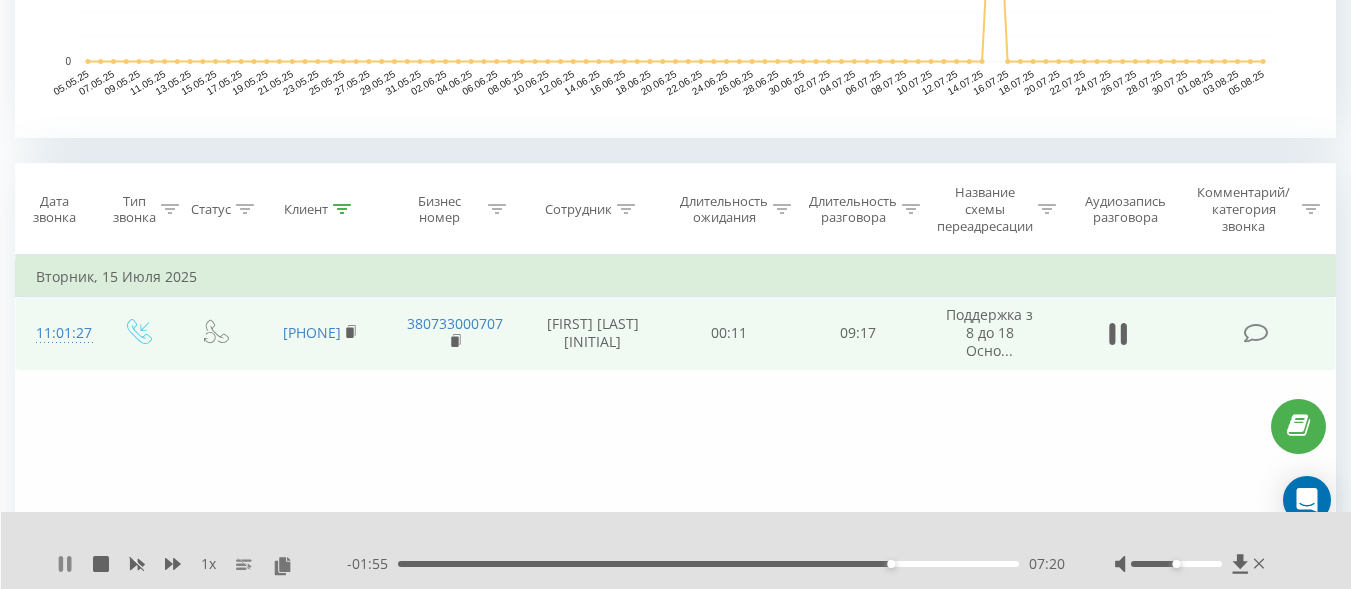 click 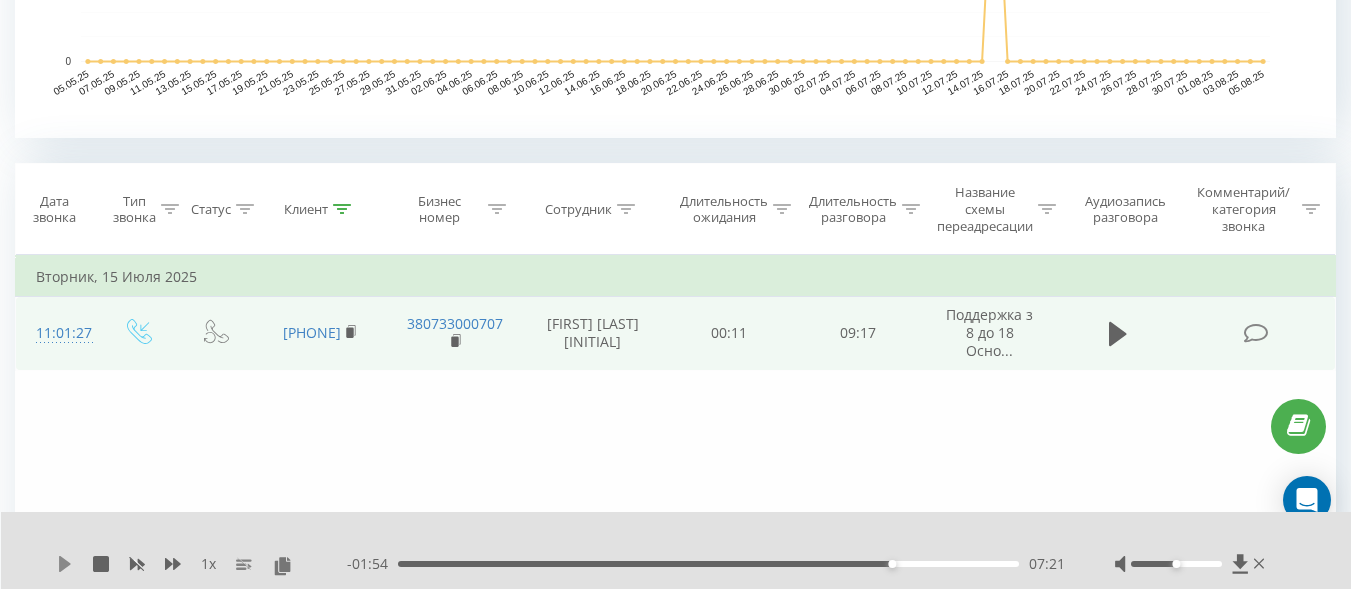 click 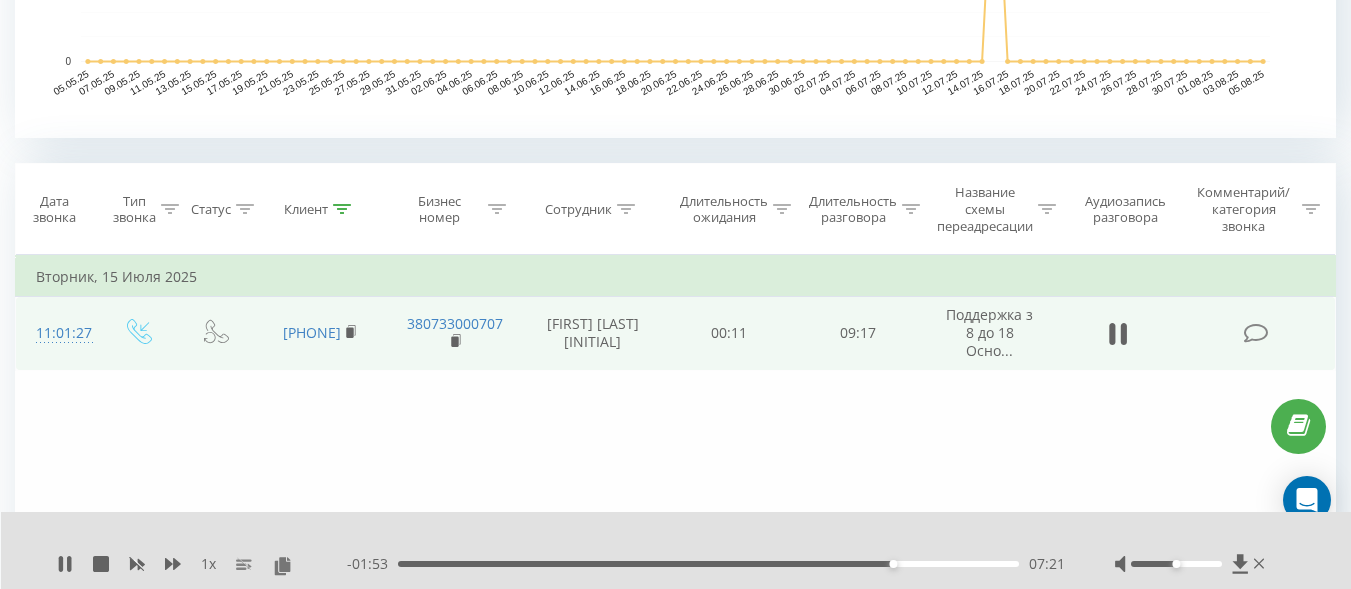 click on "07:21" at bounding box center [708, 564] 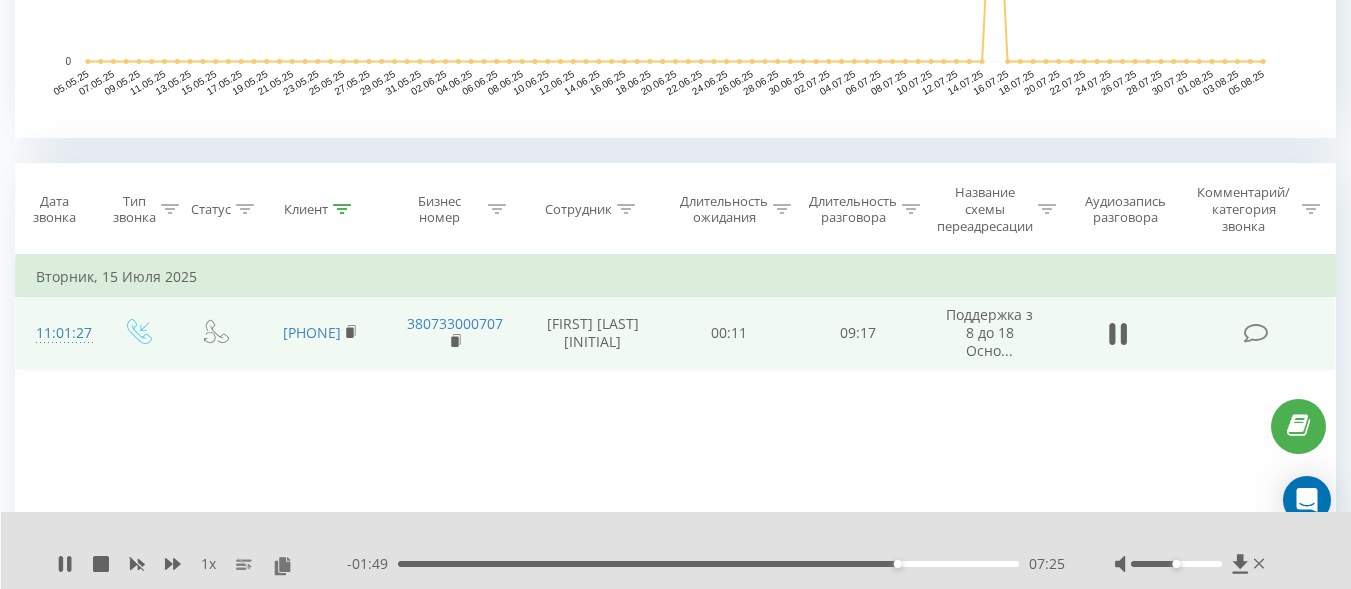 click on "07:25" at bounding box center (708, 564) 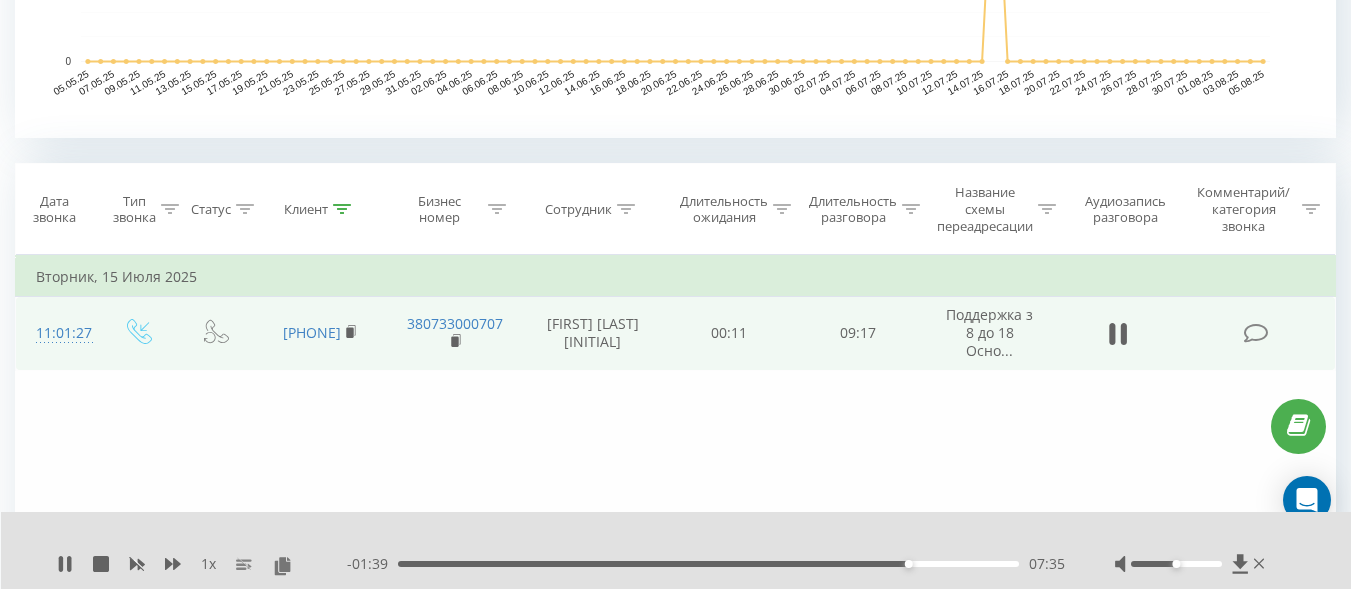 click on "- 01:39 07:35   07:35" at bounding box center (706, 564) 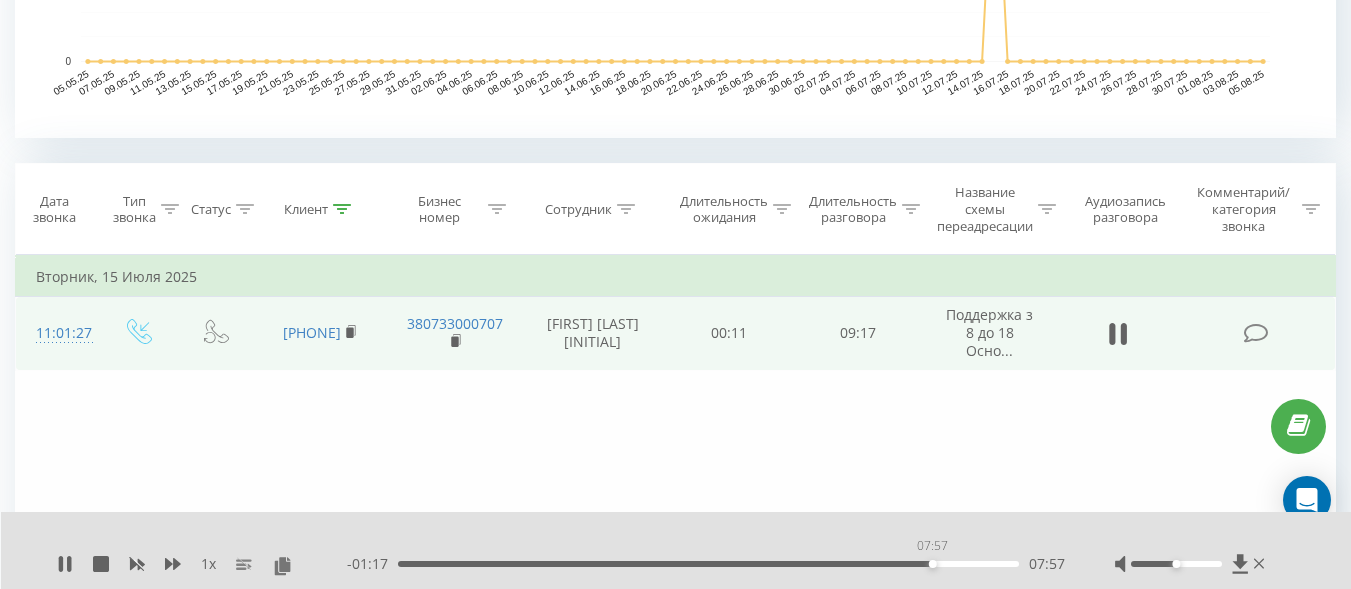 click on "07:57" at bounding box center (708, 564) 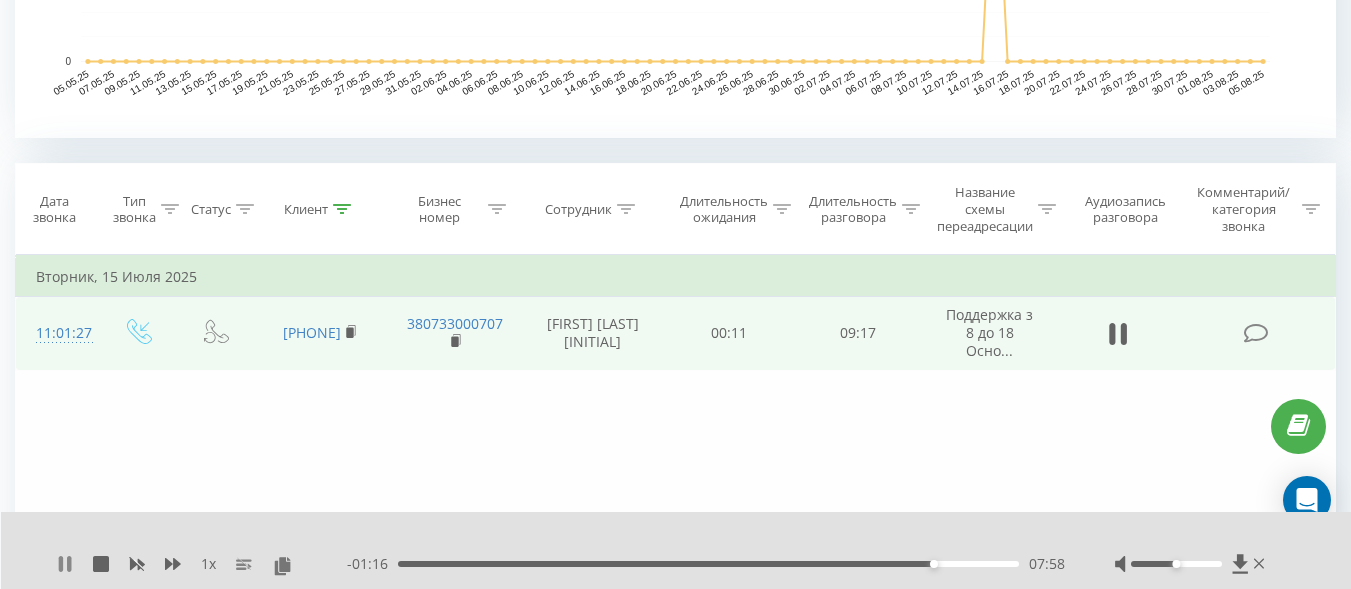 click 